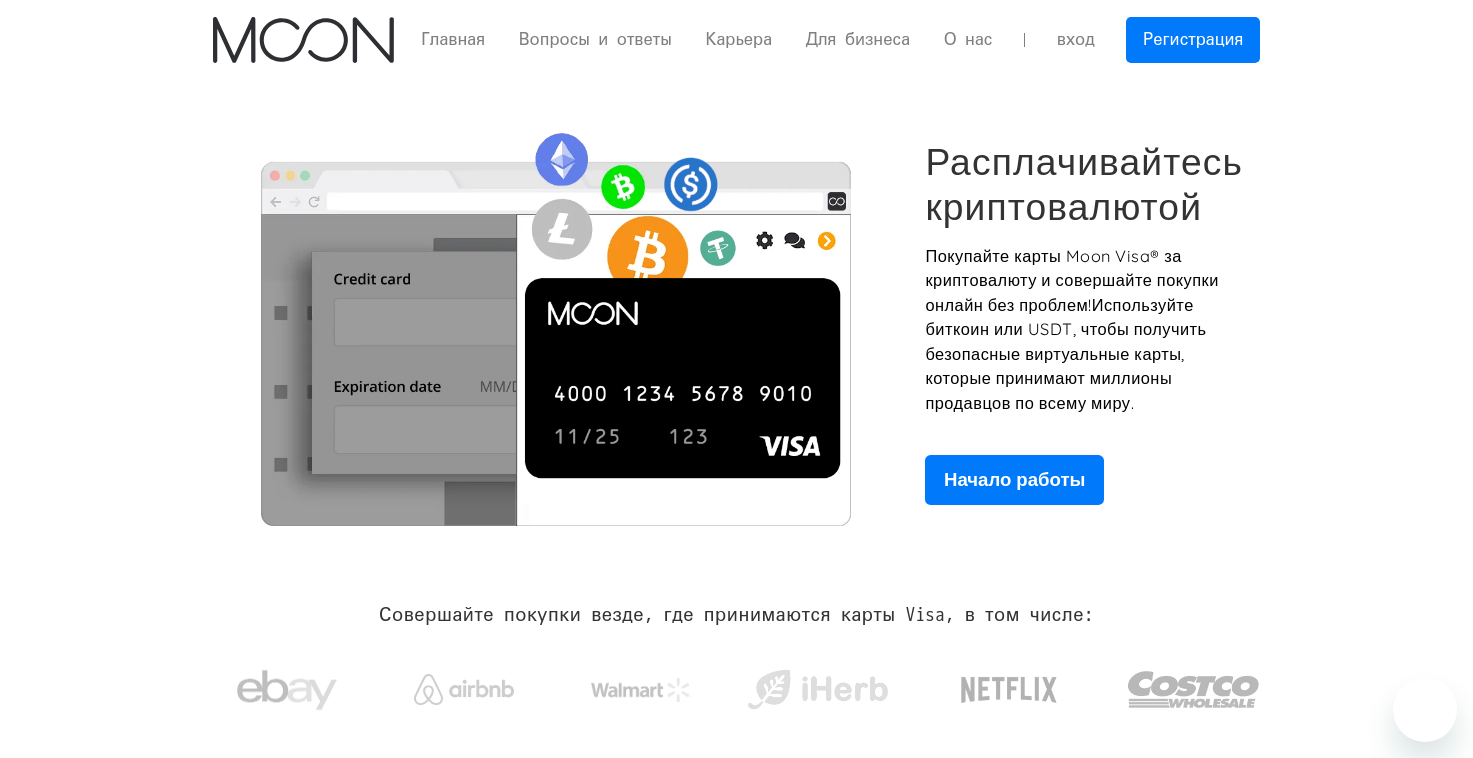 scroll, scrollTop: 0, scrollLeft: 0, axis: both 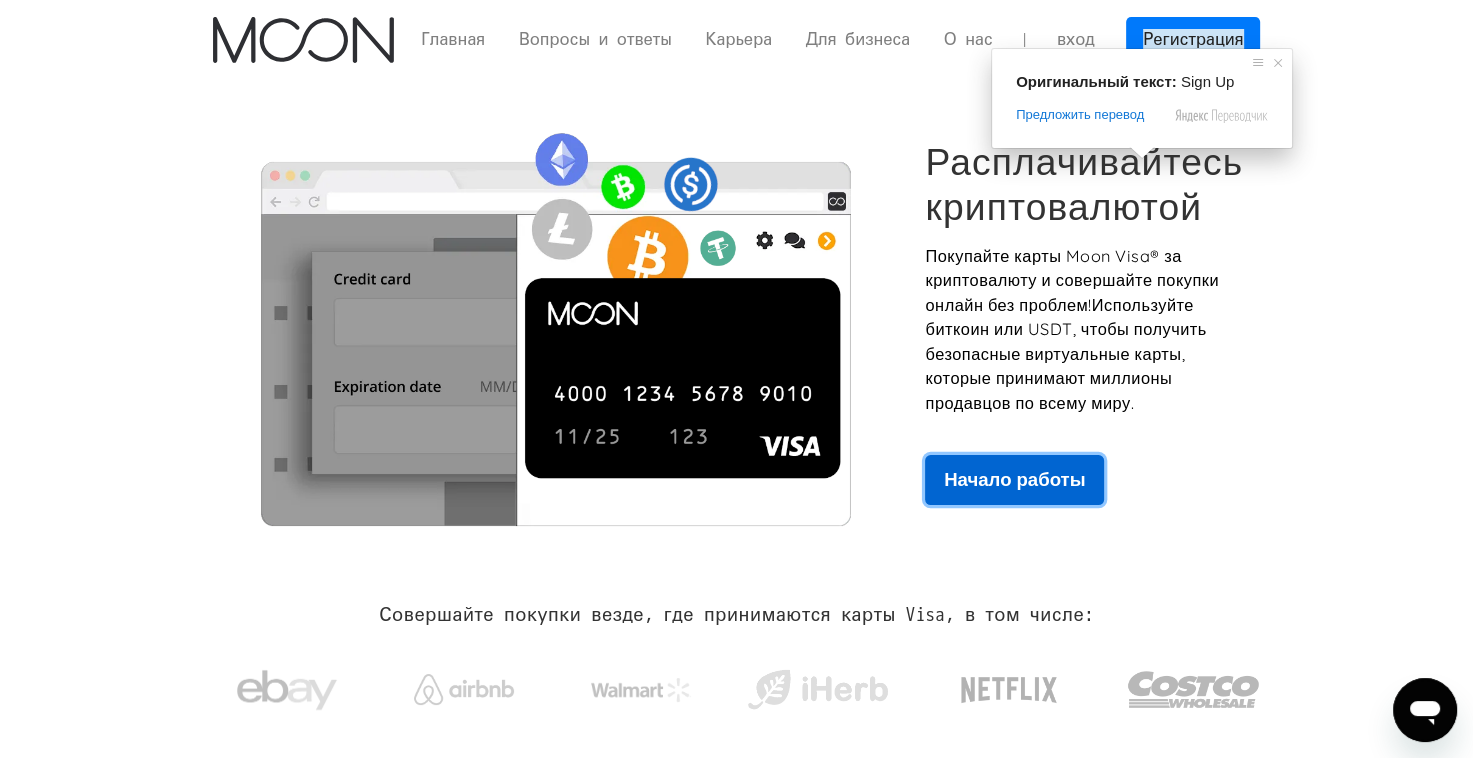 click on "Начало работы" at bounding box center [1014, 479] 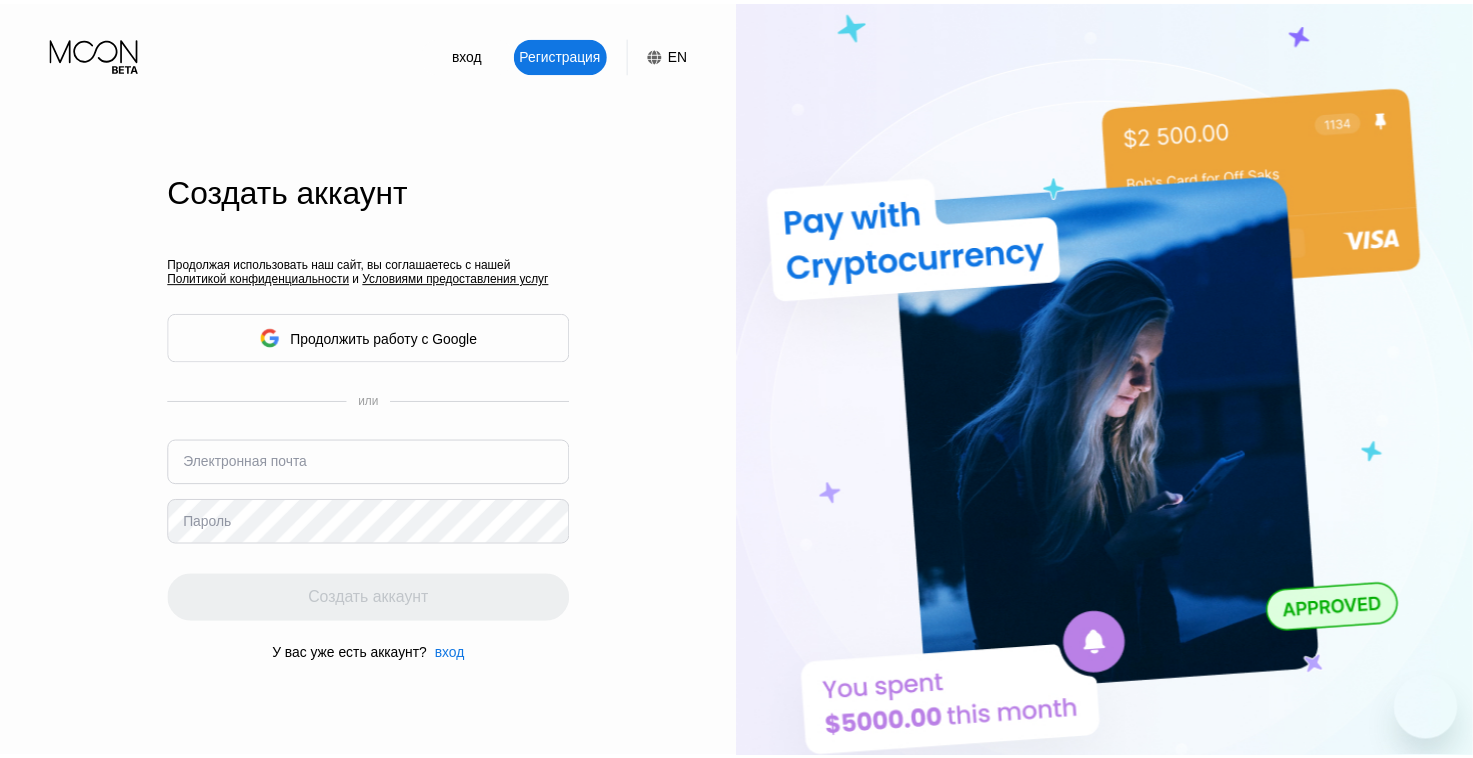scroll, scrollTop: 0, scrollLeft: 0, axis: both 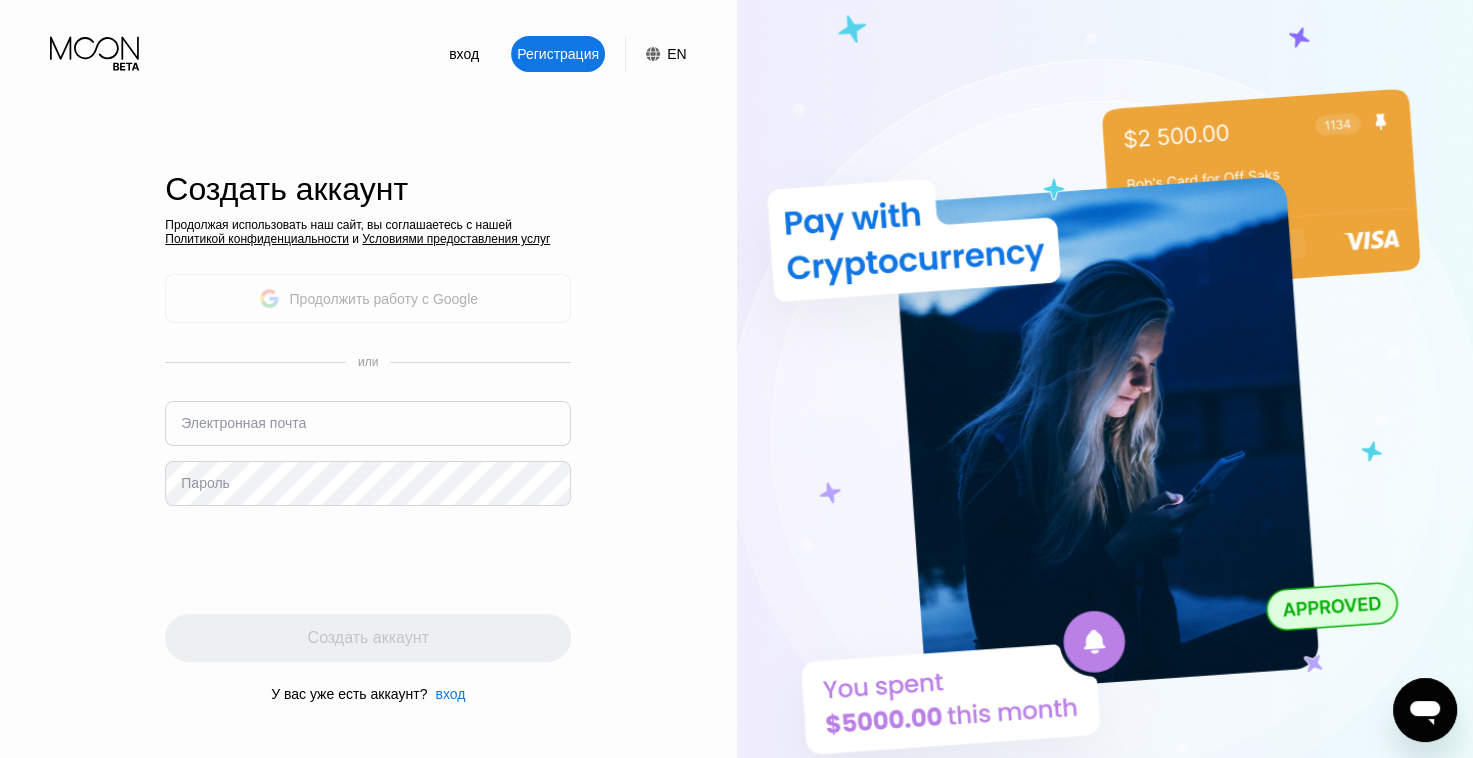 click on "Продолжить работу с Google" at bounding box center [384, 299] 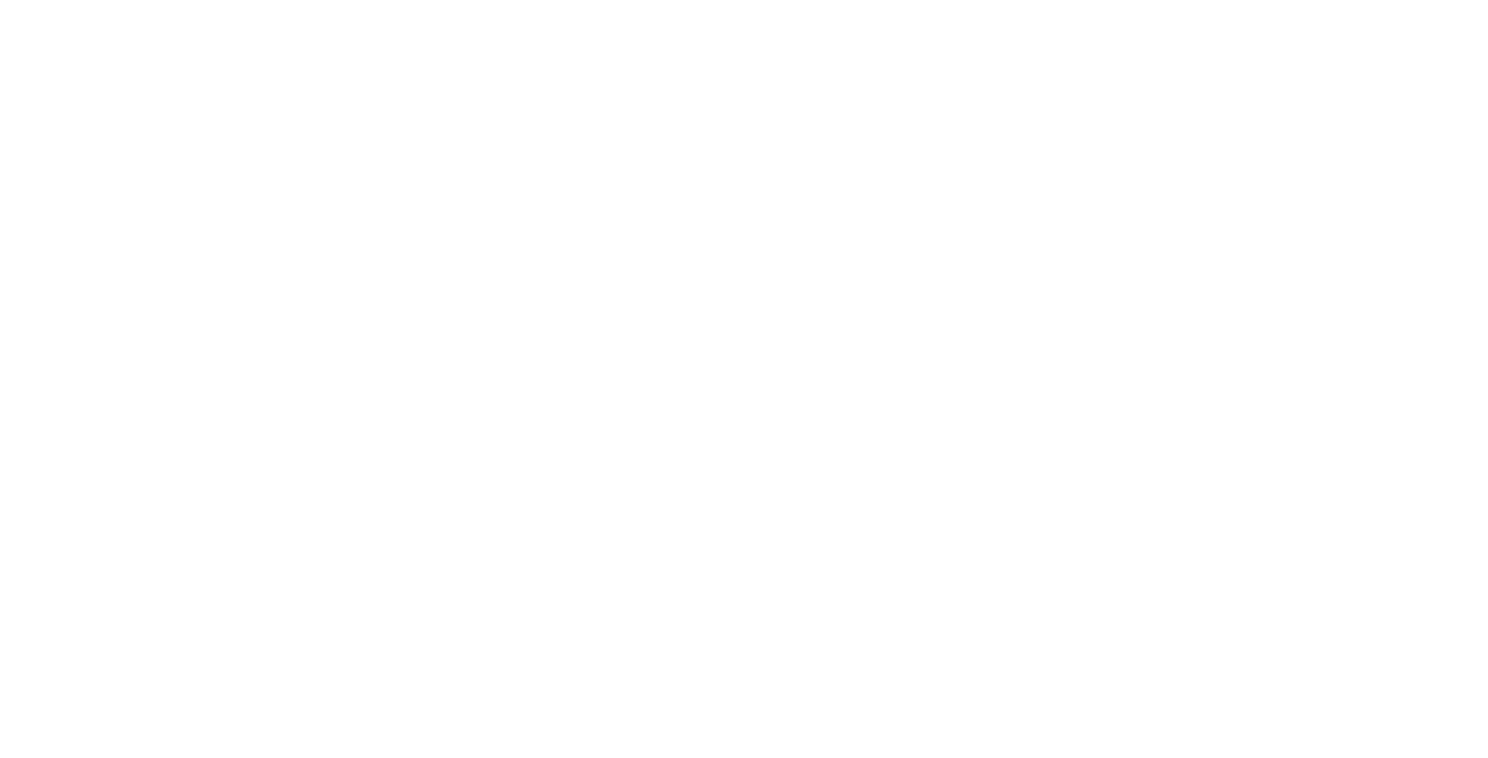 scroll, scrollTop: 0, scrollLeft: 0, axis: both 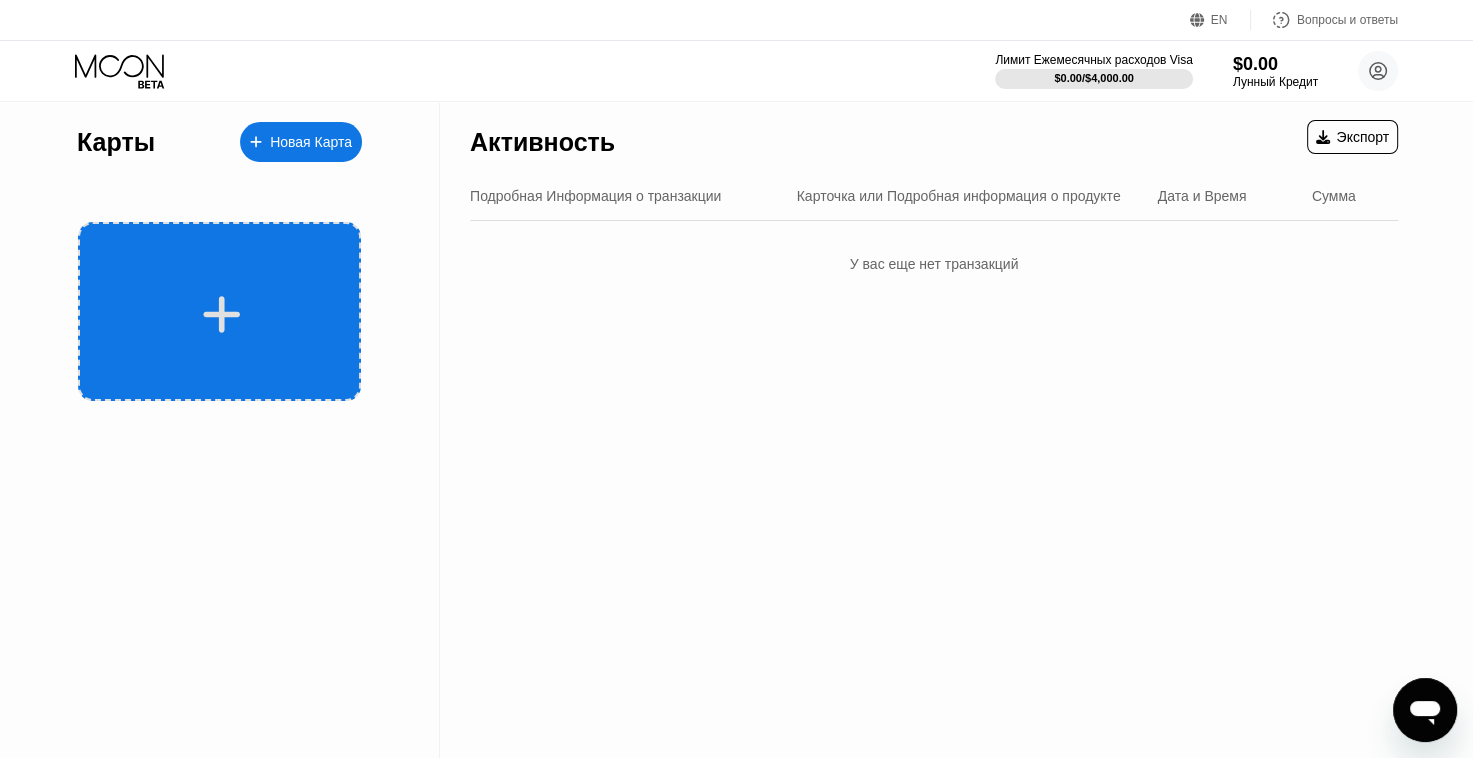 click 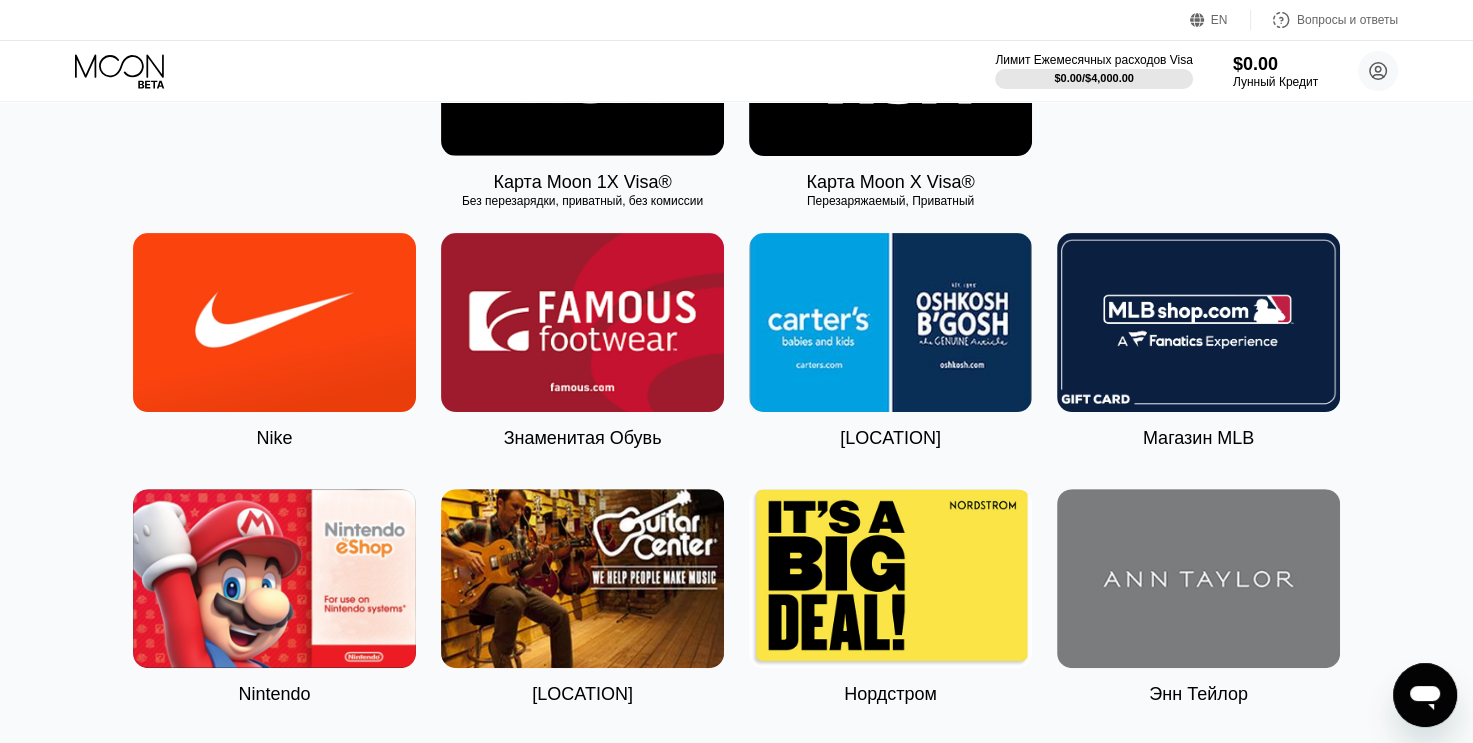 scroll, scrollTop: 527, scrollLeft: 0, axis: vertical 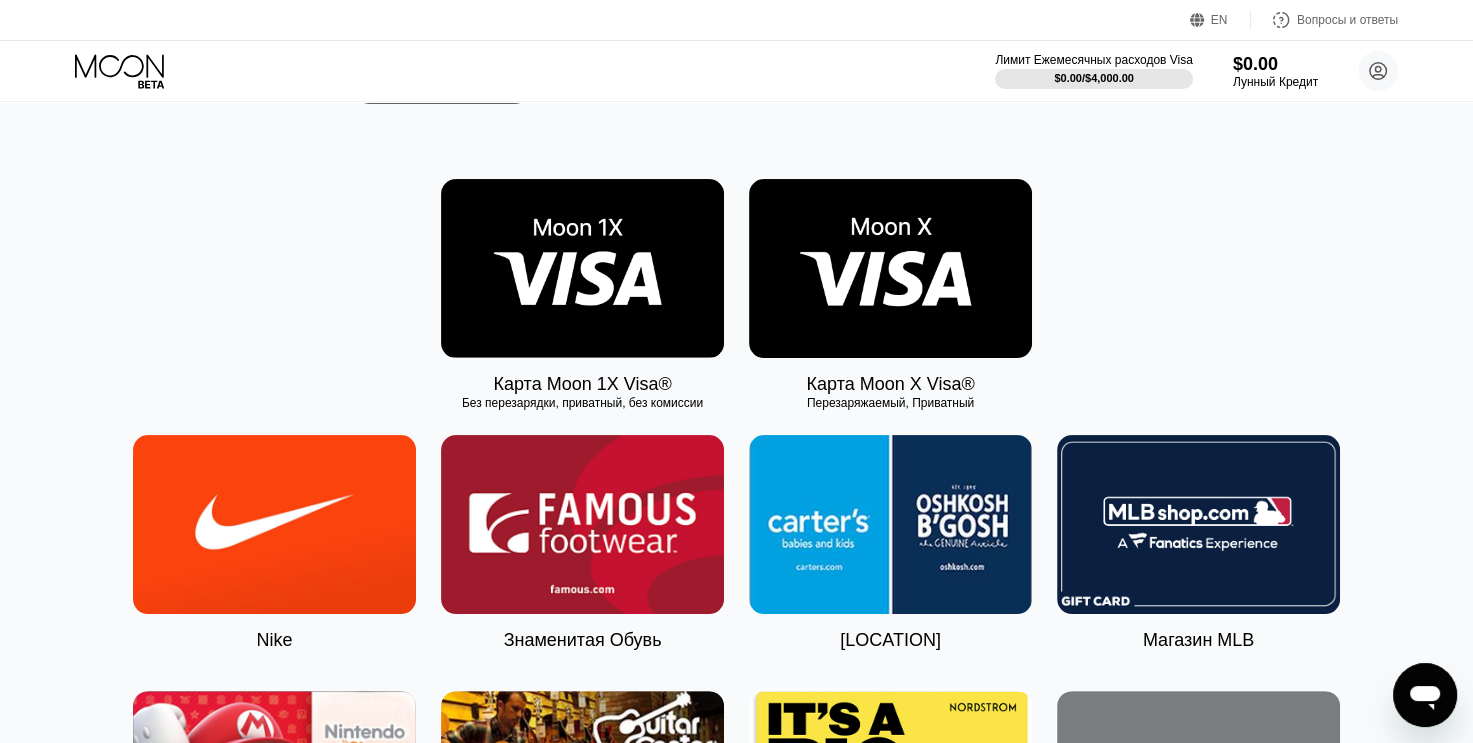 click at bounding box center (582, 268) 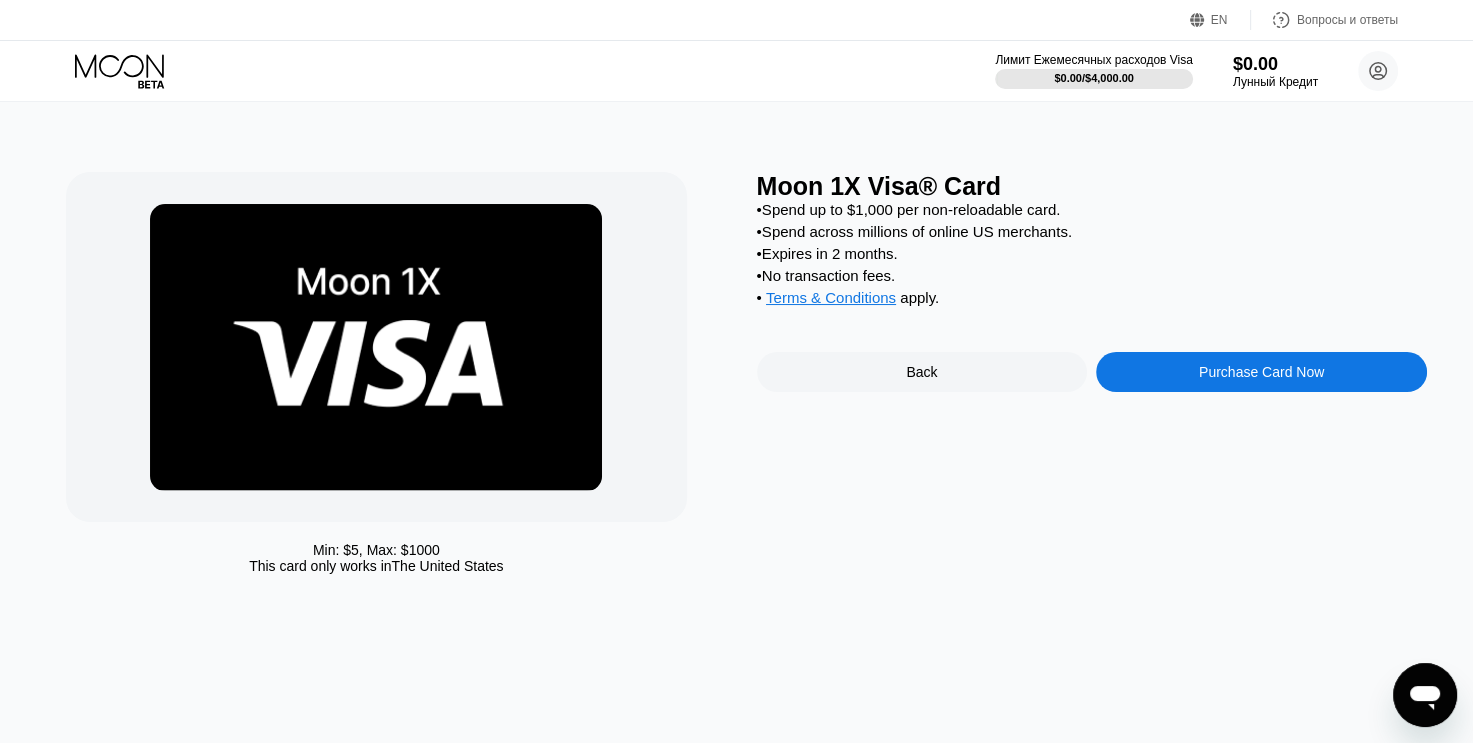 scroll, scrollTop: 0, scrollLeft: 0, axis: both 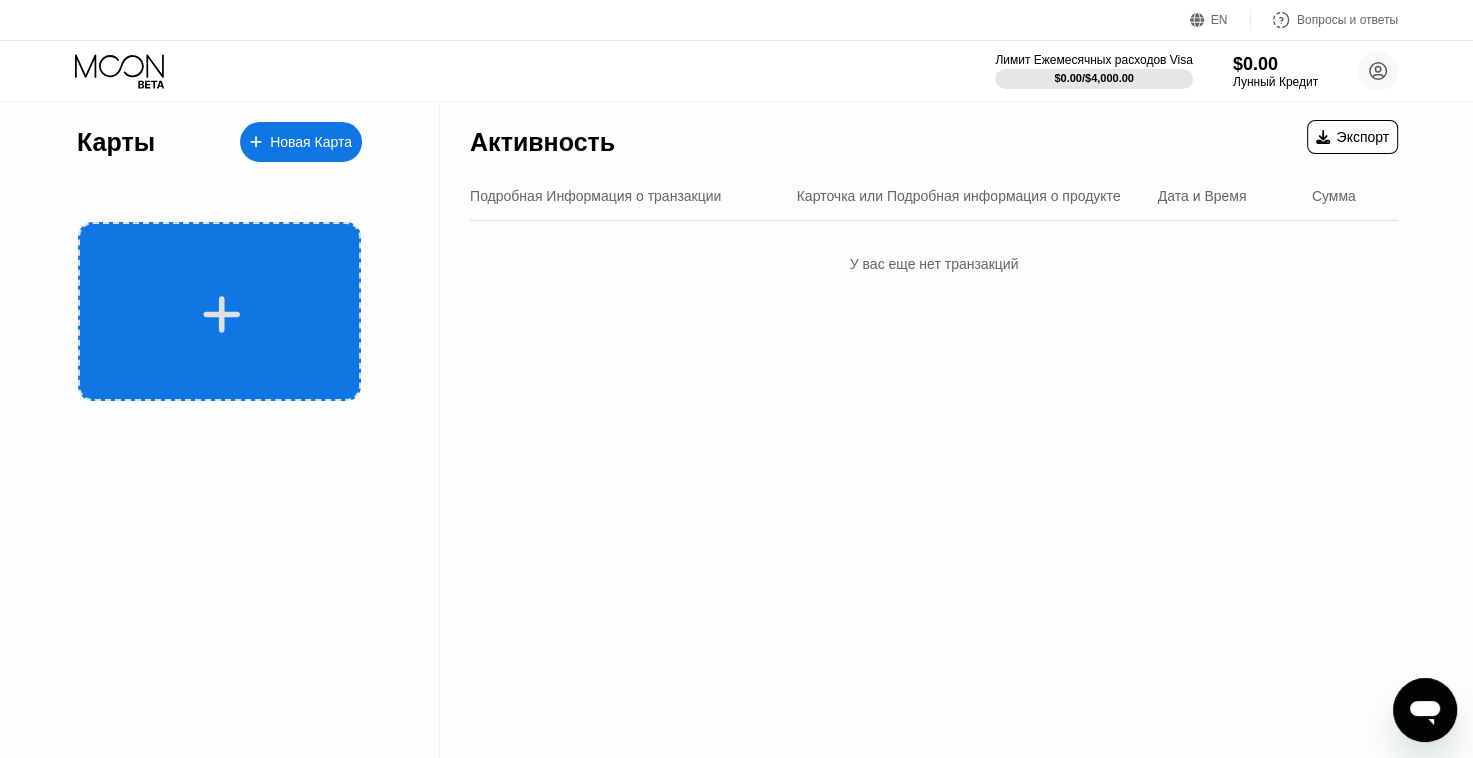 click at bounding box center (219, 311) 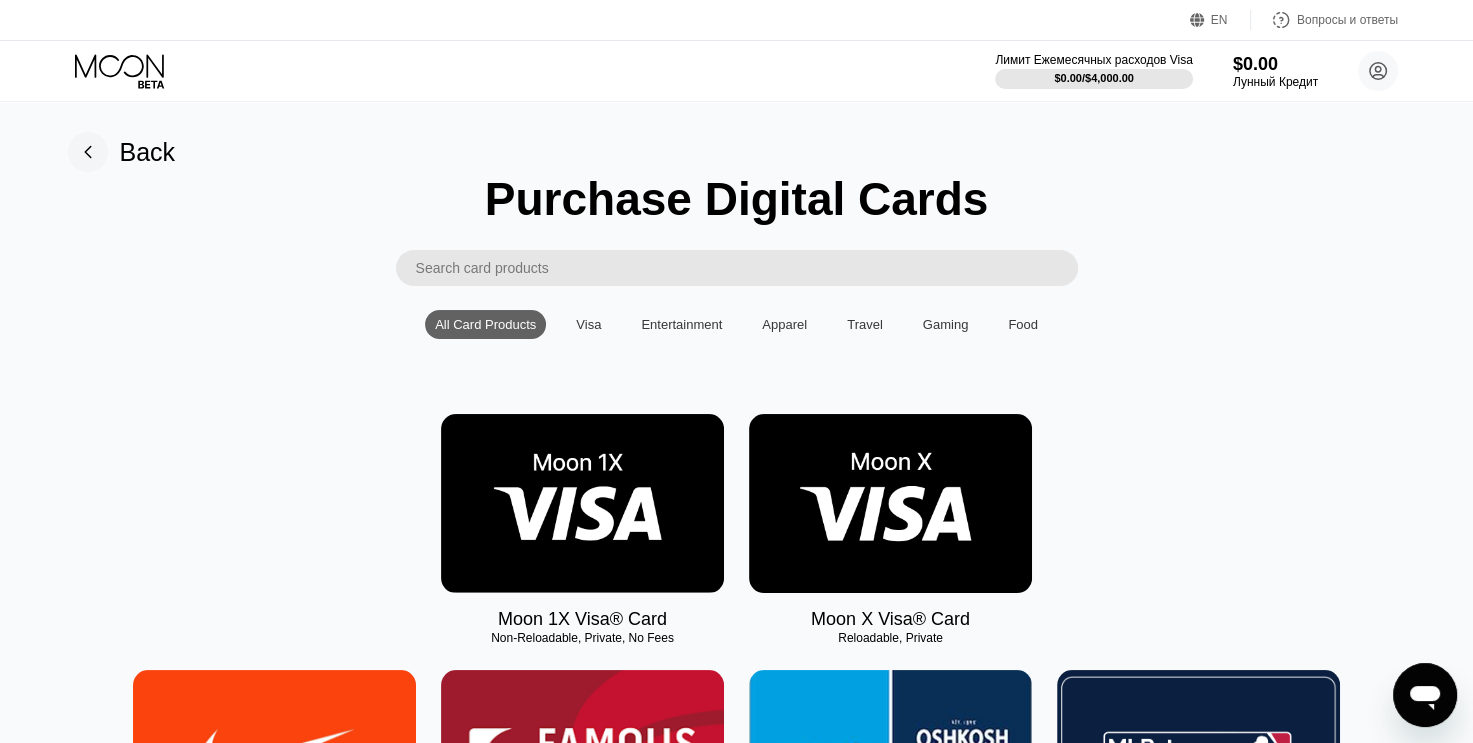 click at bounding box center (890, 503) 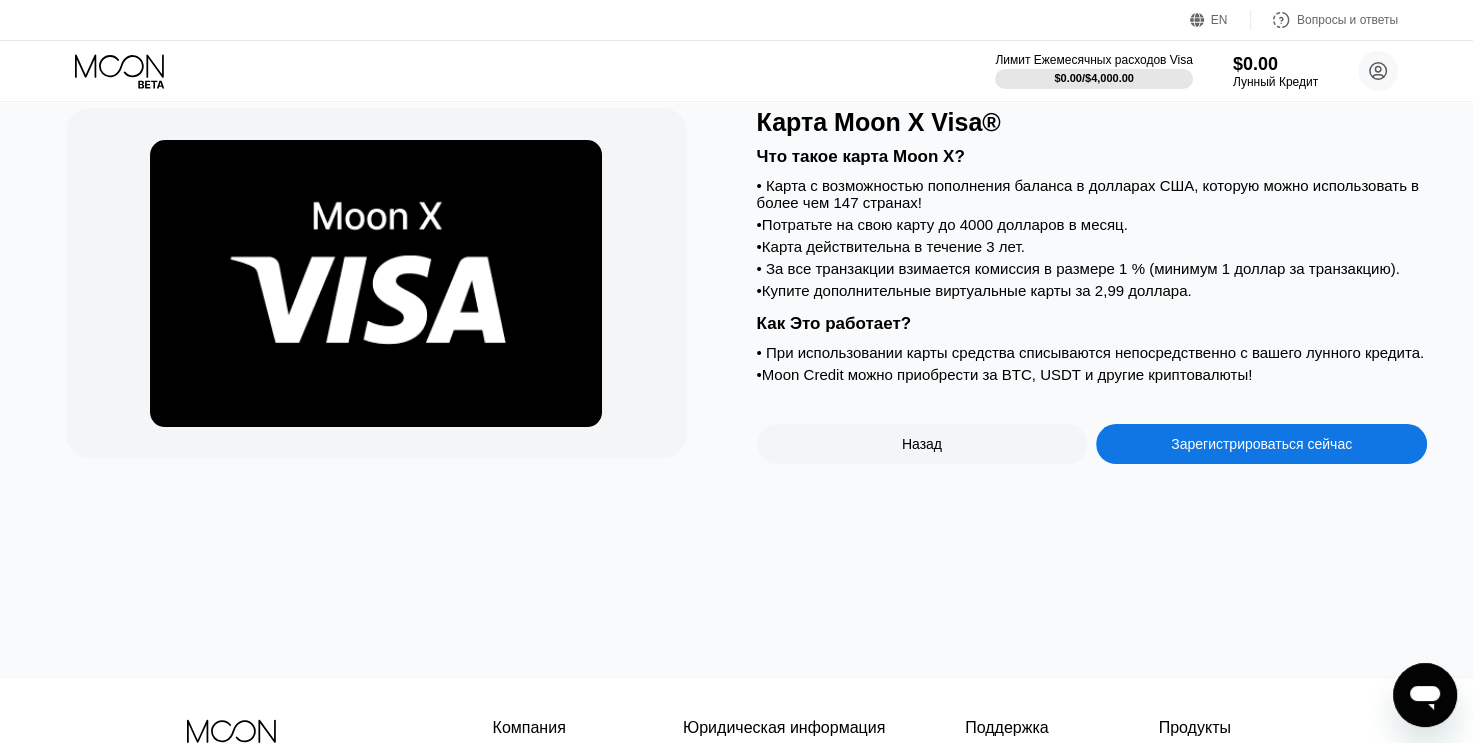scroll, scrollTop: 64, scrollLeft: 0, axis: vertical 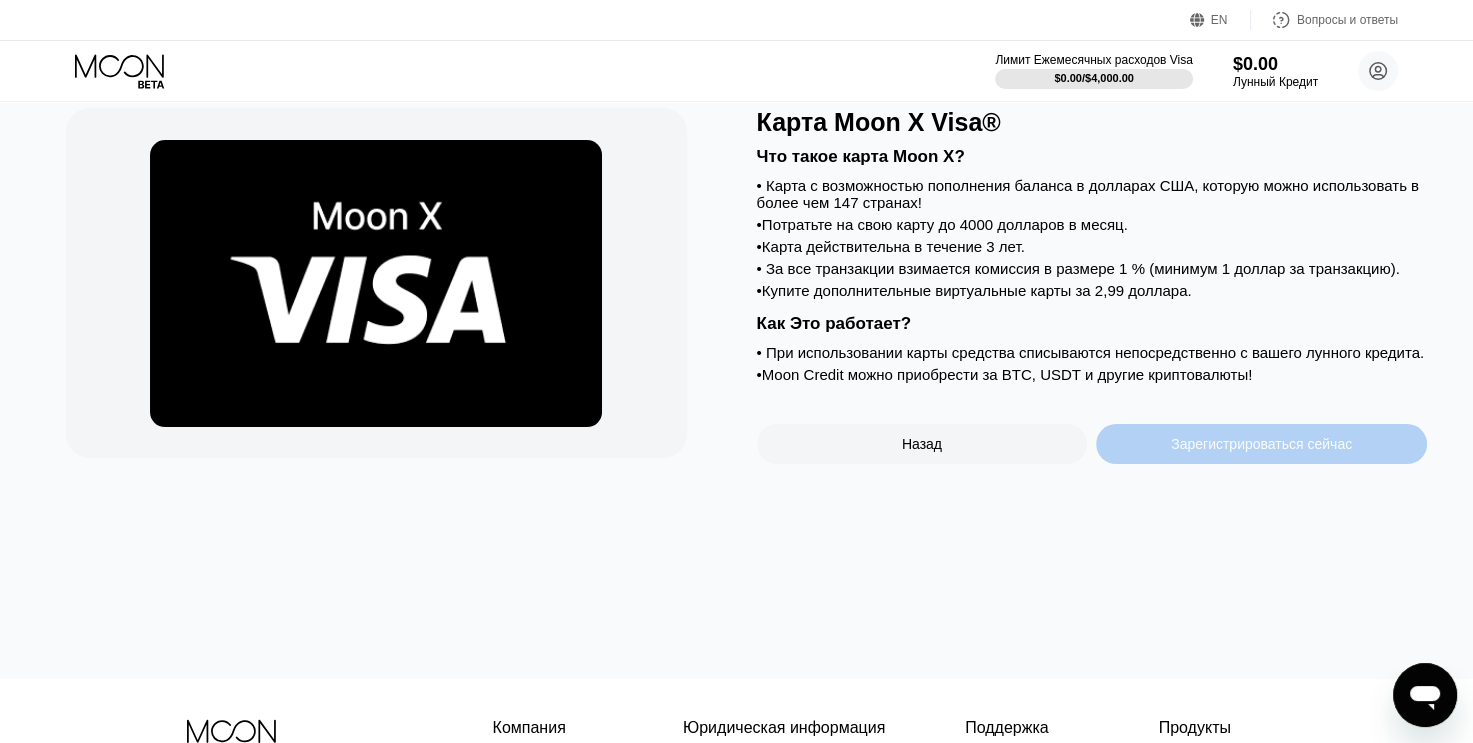 click on "Зарегистрироваться сейчас" at bounding box center (1261, 444) 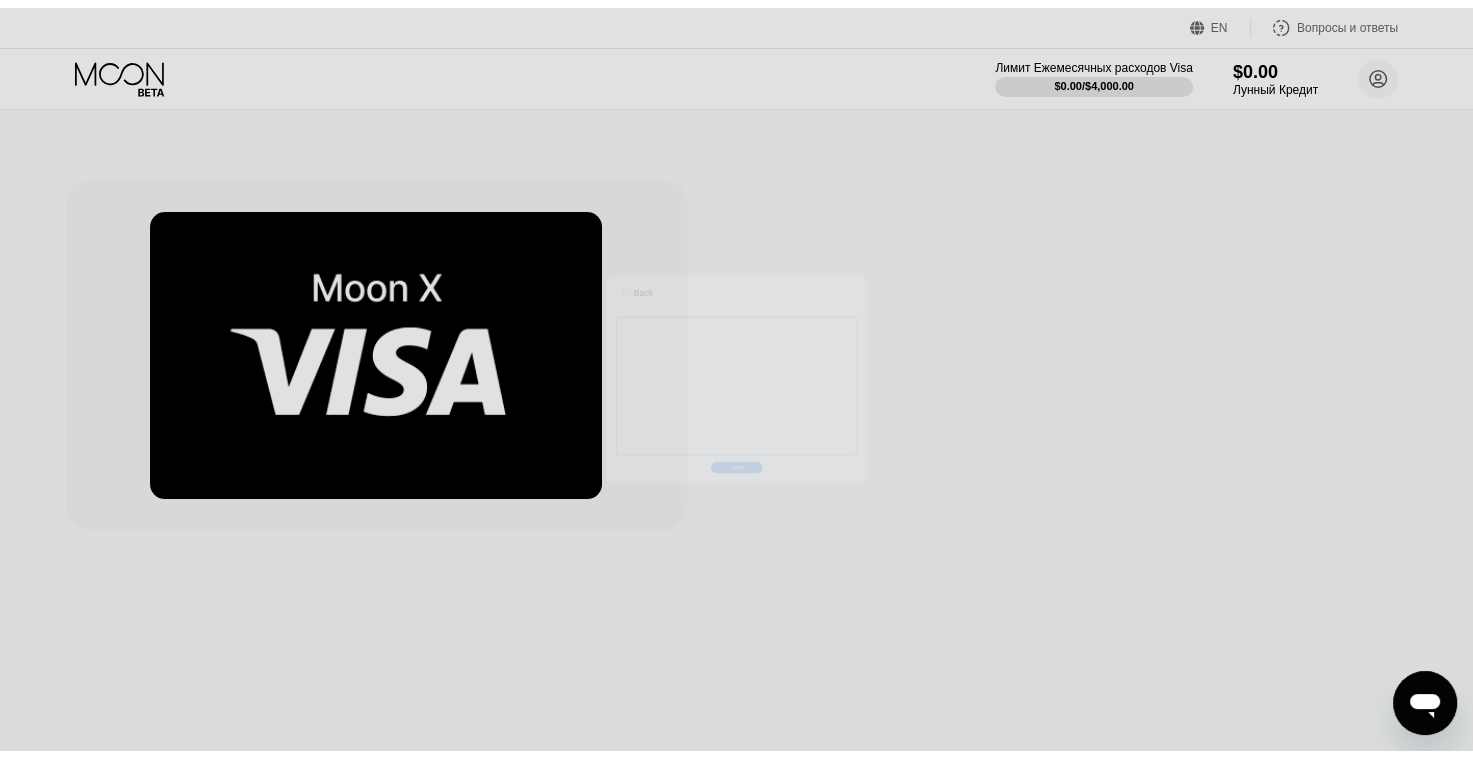 scroll, scrollTop: 0, scrollLeft: 0, axis: both 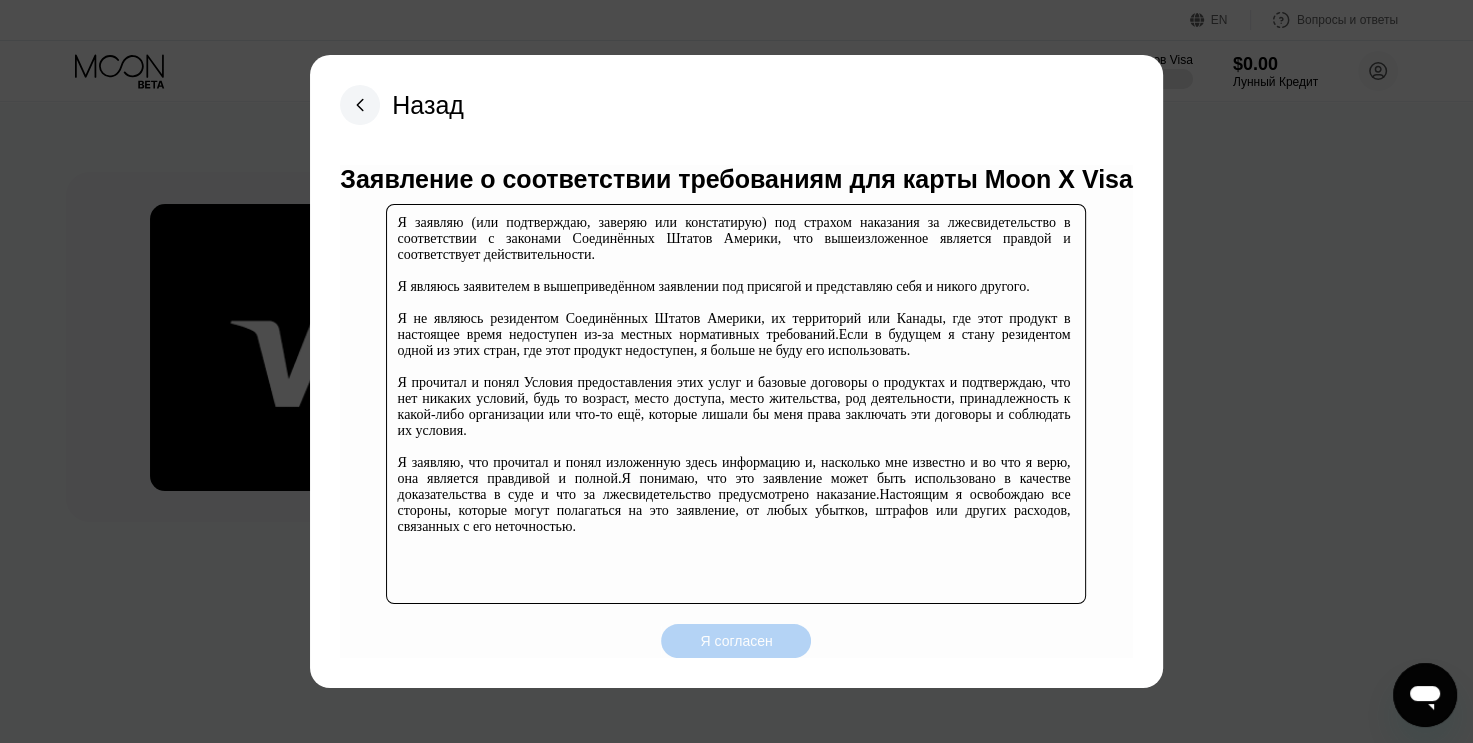 click on "Я согласен" at bounding box center (736, 641) 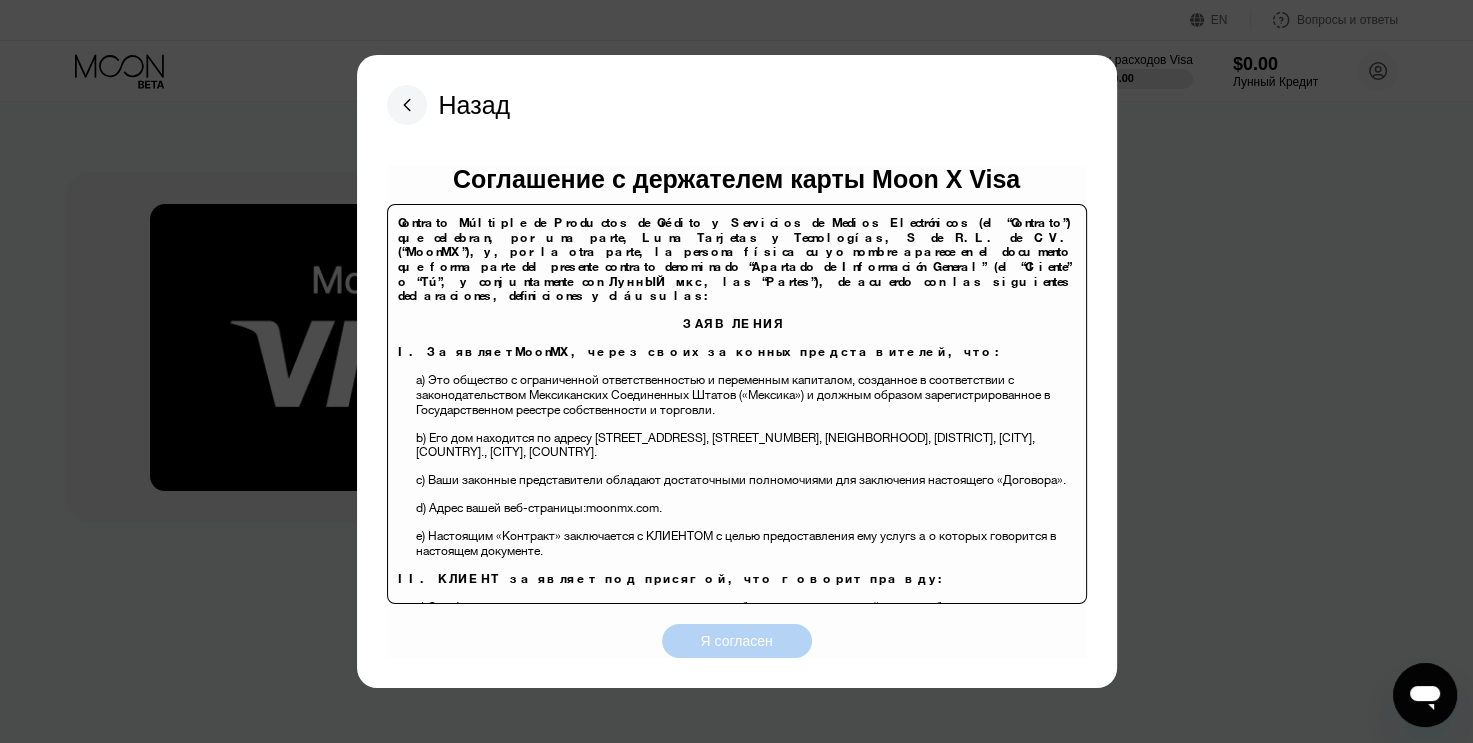 click on "EN Язык Выберите элемент Сохранить Вопросы и ответы Лимит Ежемесячных расходов Visa $0.00 / $4,000.00 $0.00 Лунный Кредит Дмитрий Люксович wassillprims228@gmail.com  Главная Настройки Поддержка Карьера О нас Выход Политика конфиденциальности Условия Карты    Новая Карта Активность Экспорт Подробная Информация о транзакции Карточка или Подробная информация о продукте Дата и Время Сумма У вас еще нет транзакций ©  2025  Moon LLC. Все права защищены Компания О нас Карьера Связаться с нами Юридическая информация Условия обслуживания Политика конфиденциальности Учиться" at bounding box center [736, 371] 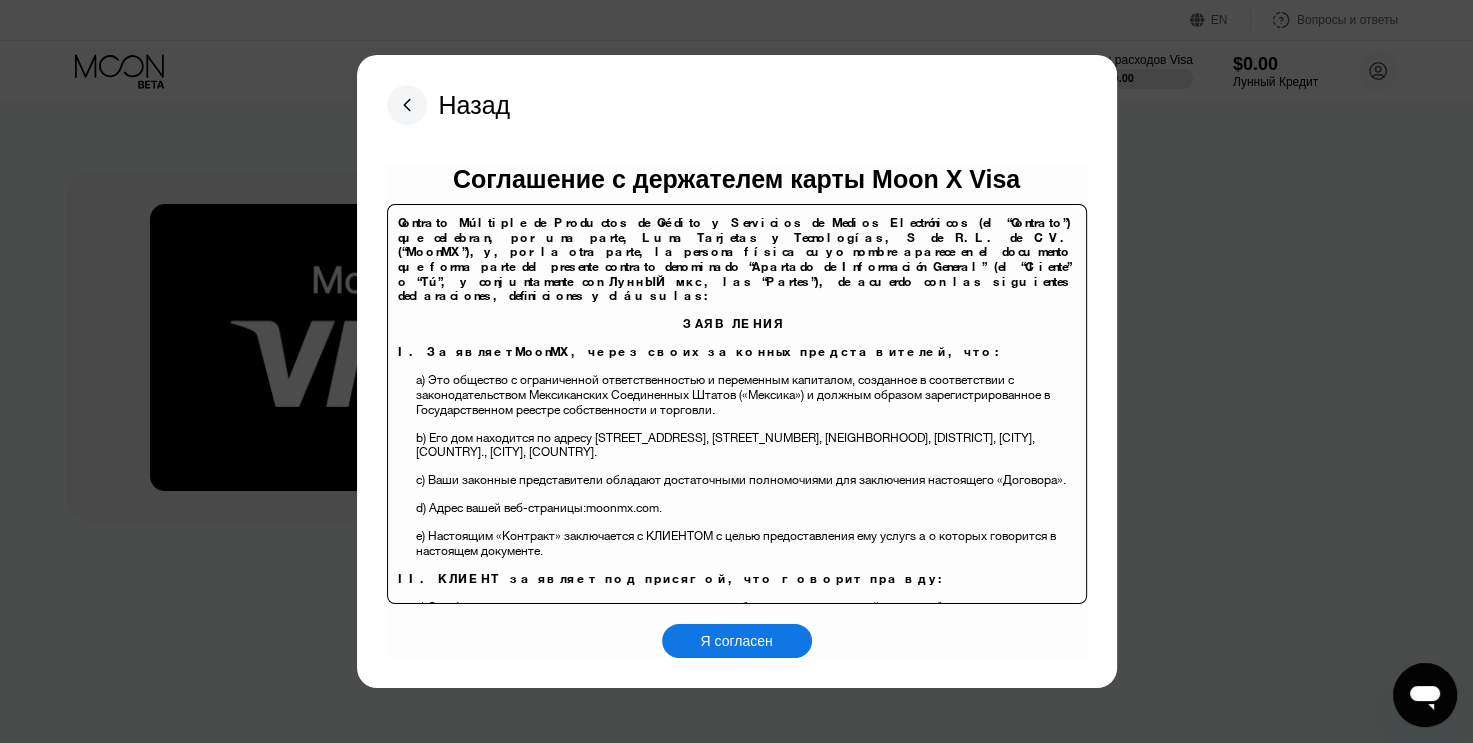 click on "Я согласен" at bounding box center [736, 641] 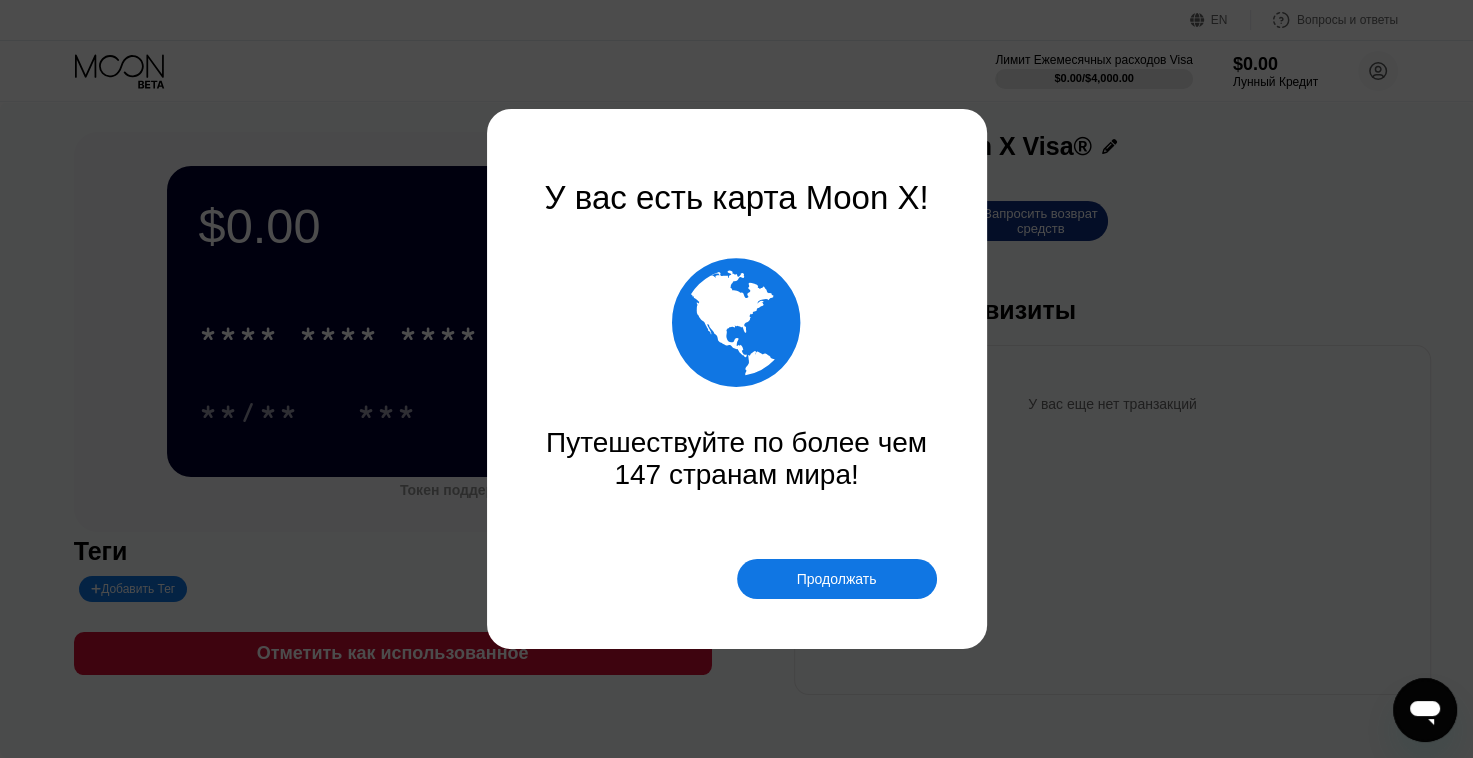 click on "Продолжать" at bounding box center (837, 579) 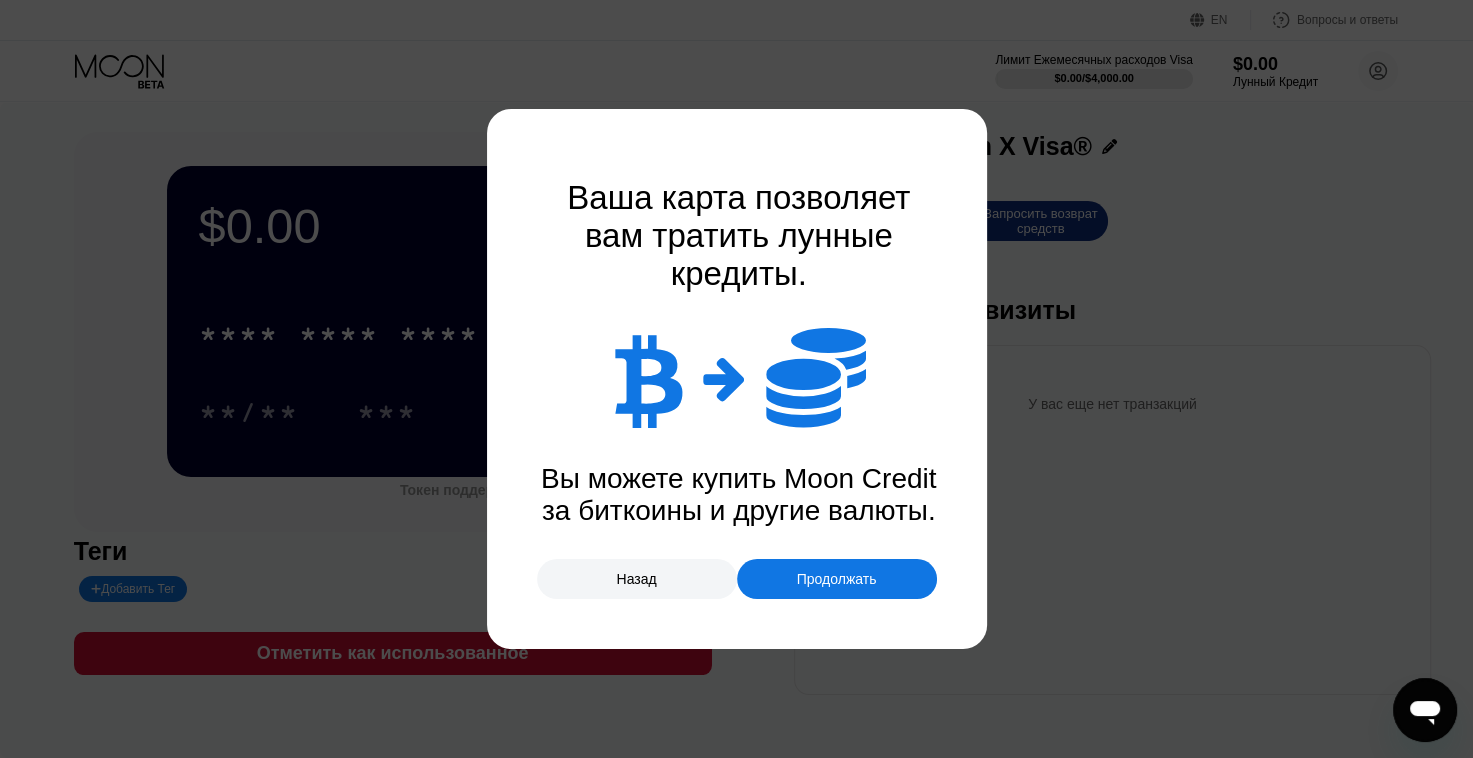 click on "Продолжать" at bounding box center [837, 579] 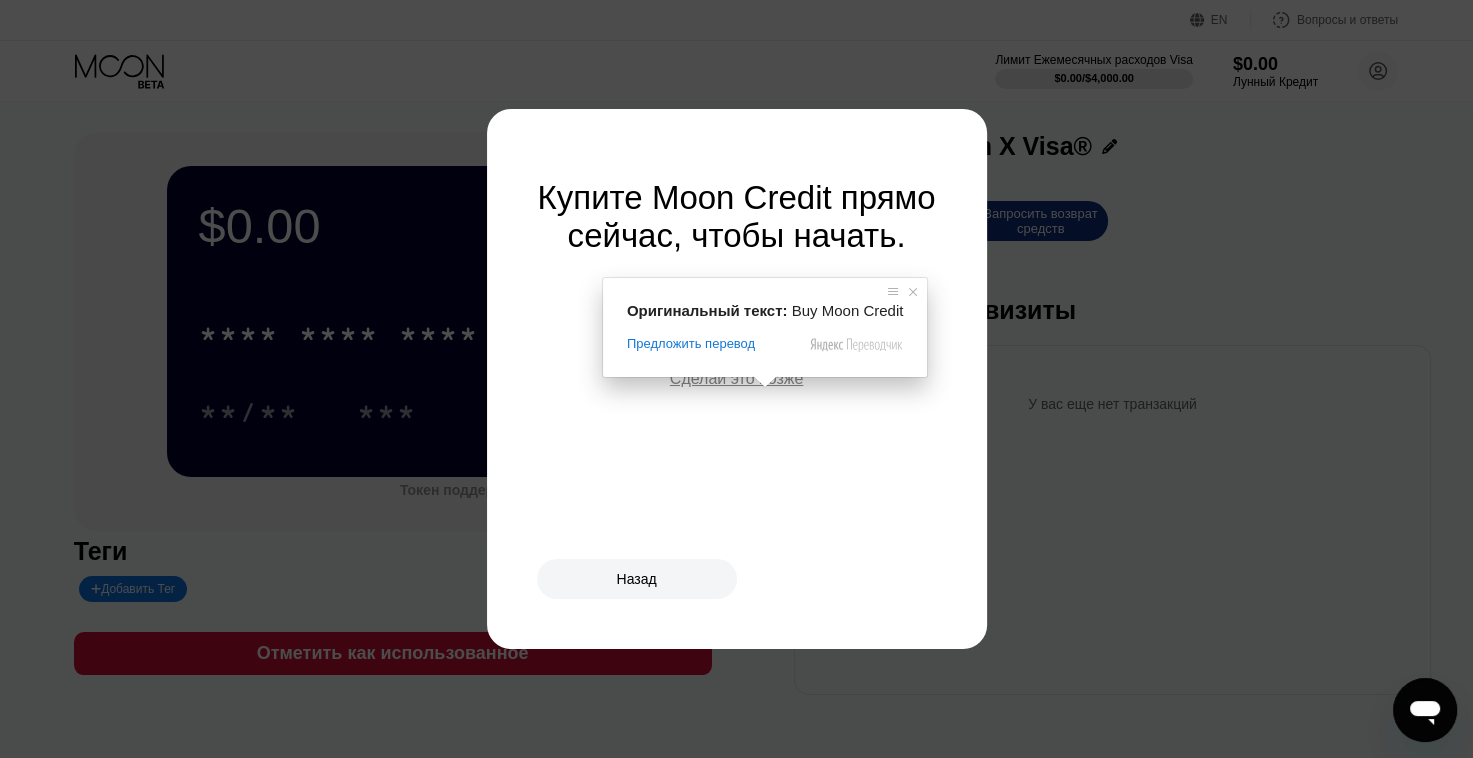 click on "Купить Лунный Кредит" at bounding box center [754, 335] 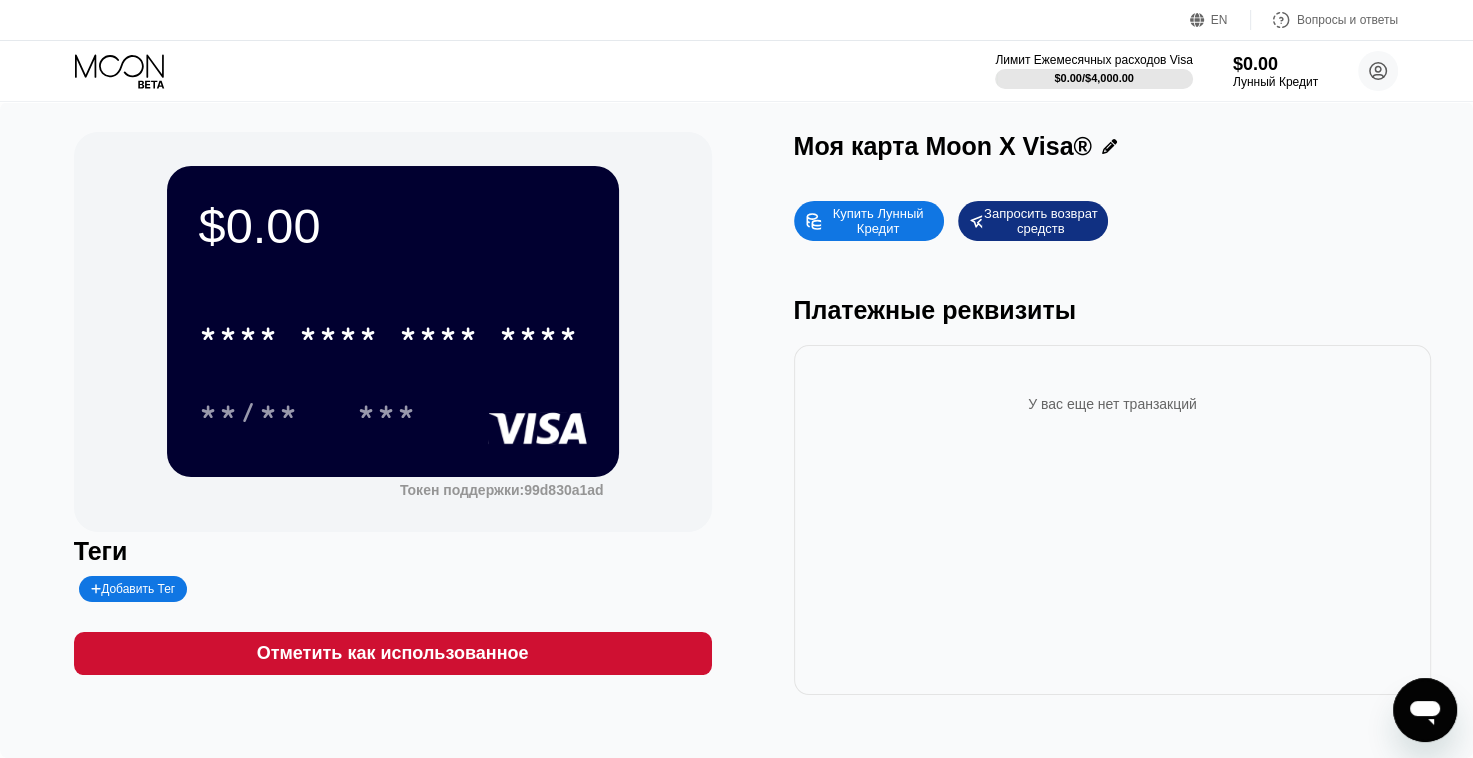 type on "0" 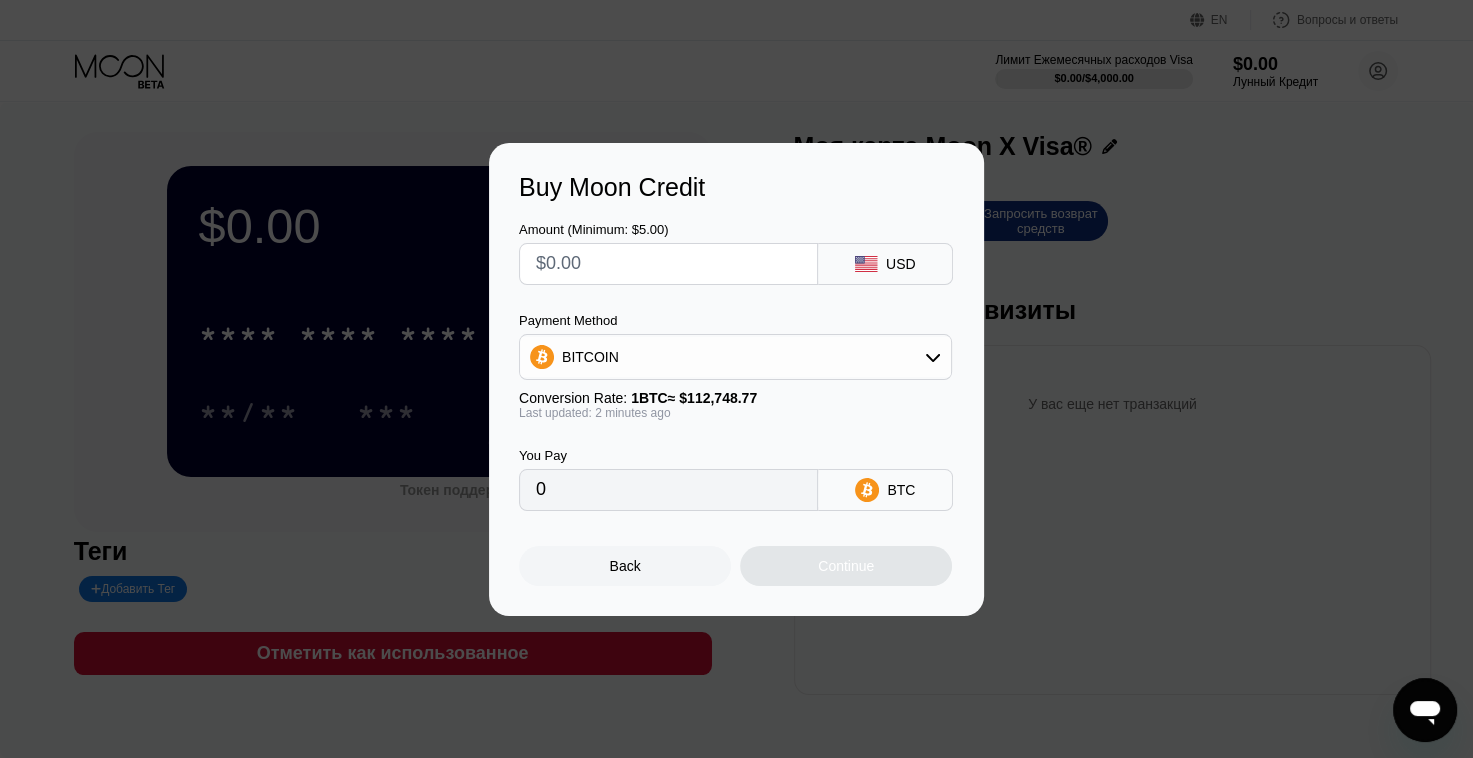 click at bounding box center (668, 264) 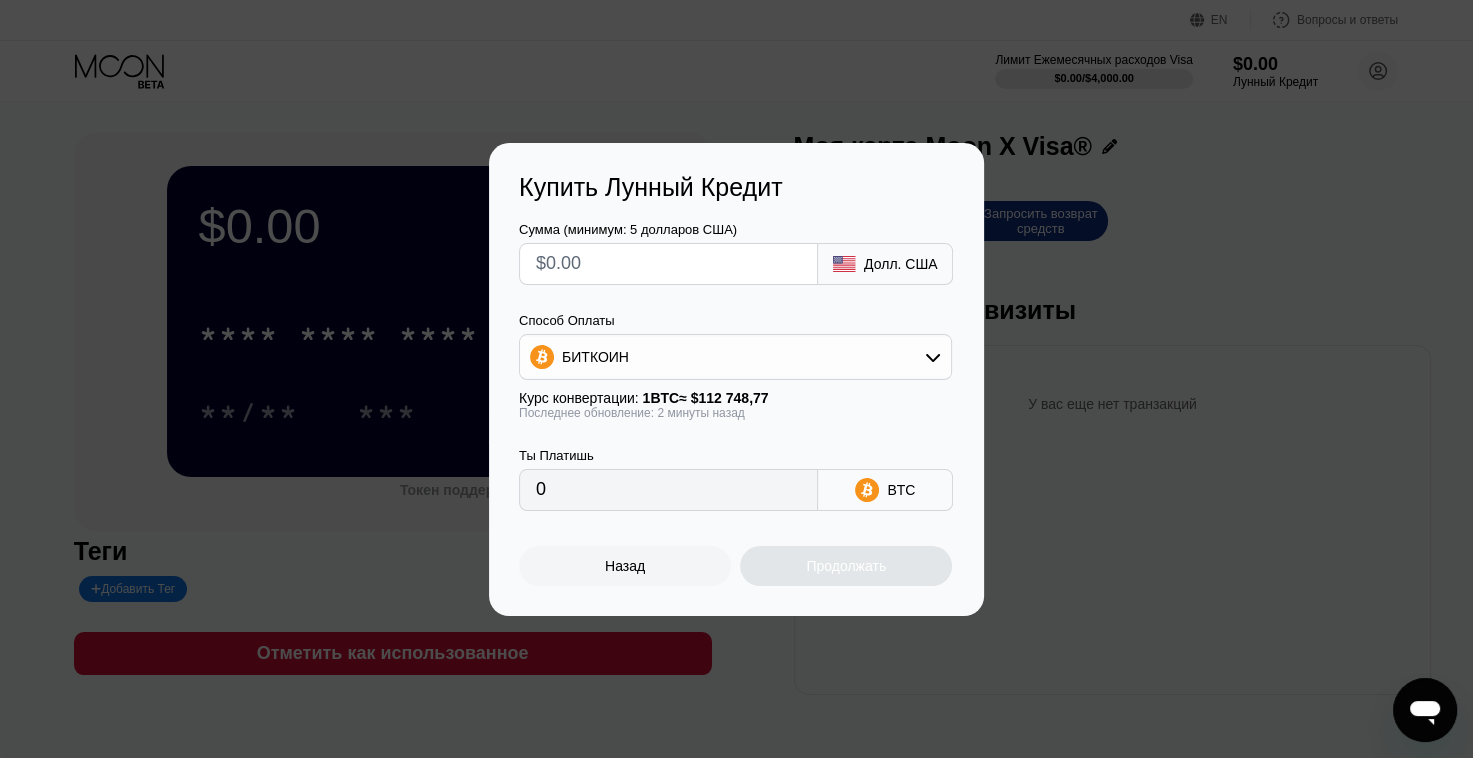 type on "$5" 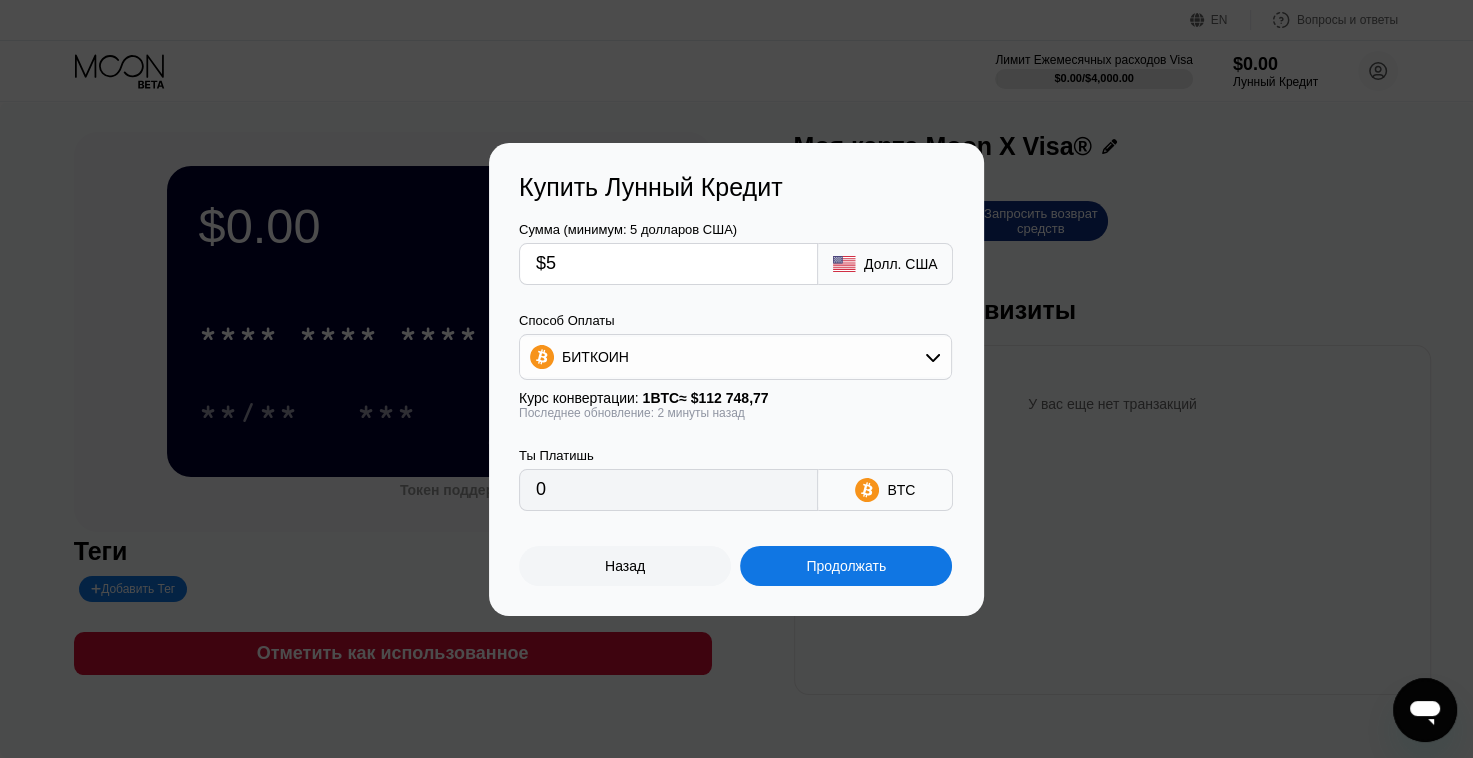 type on "0.00004435" 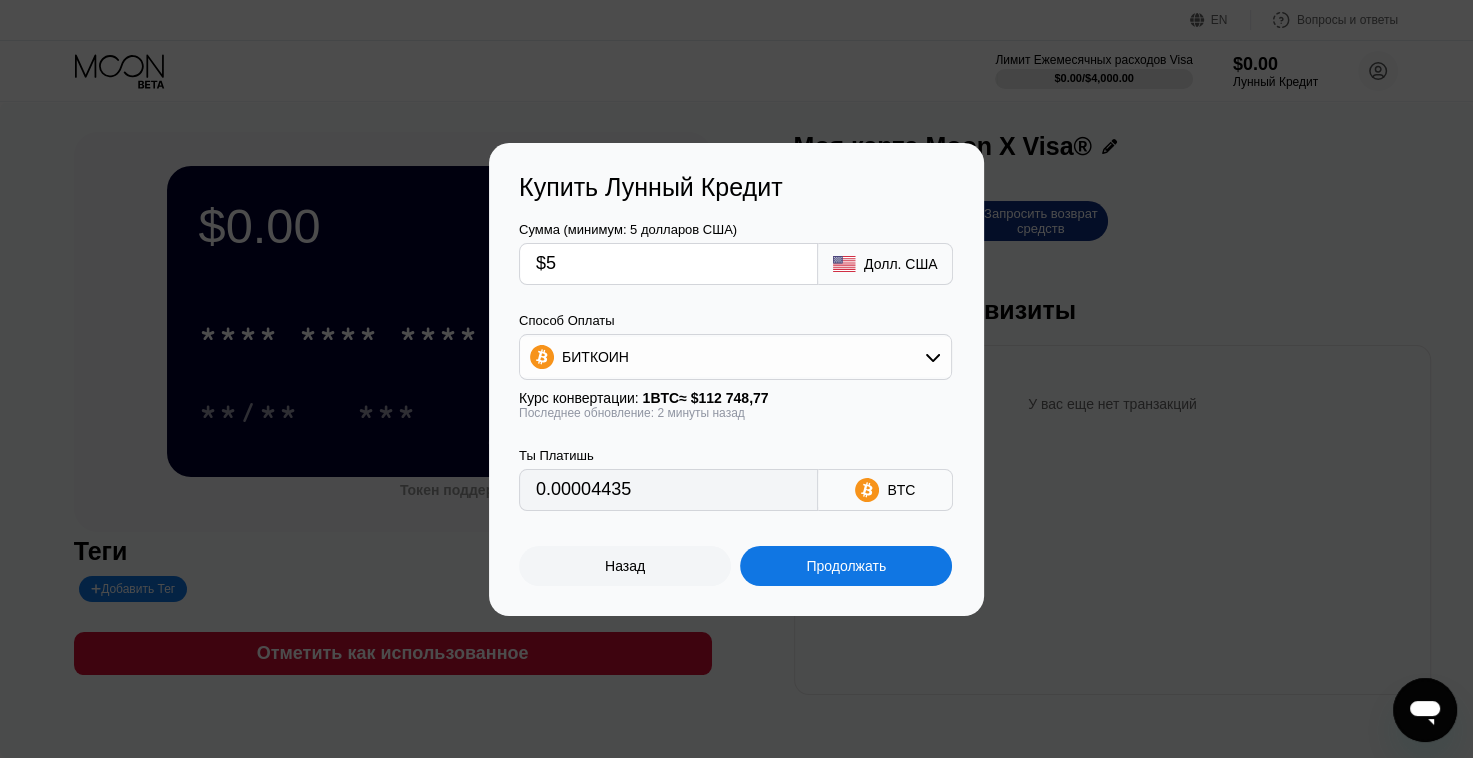 type on "$5" 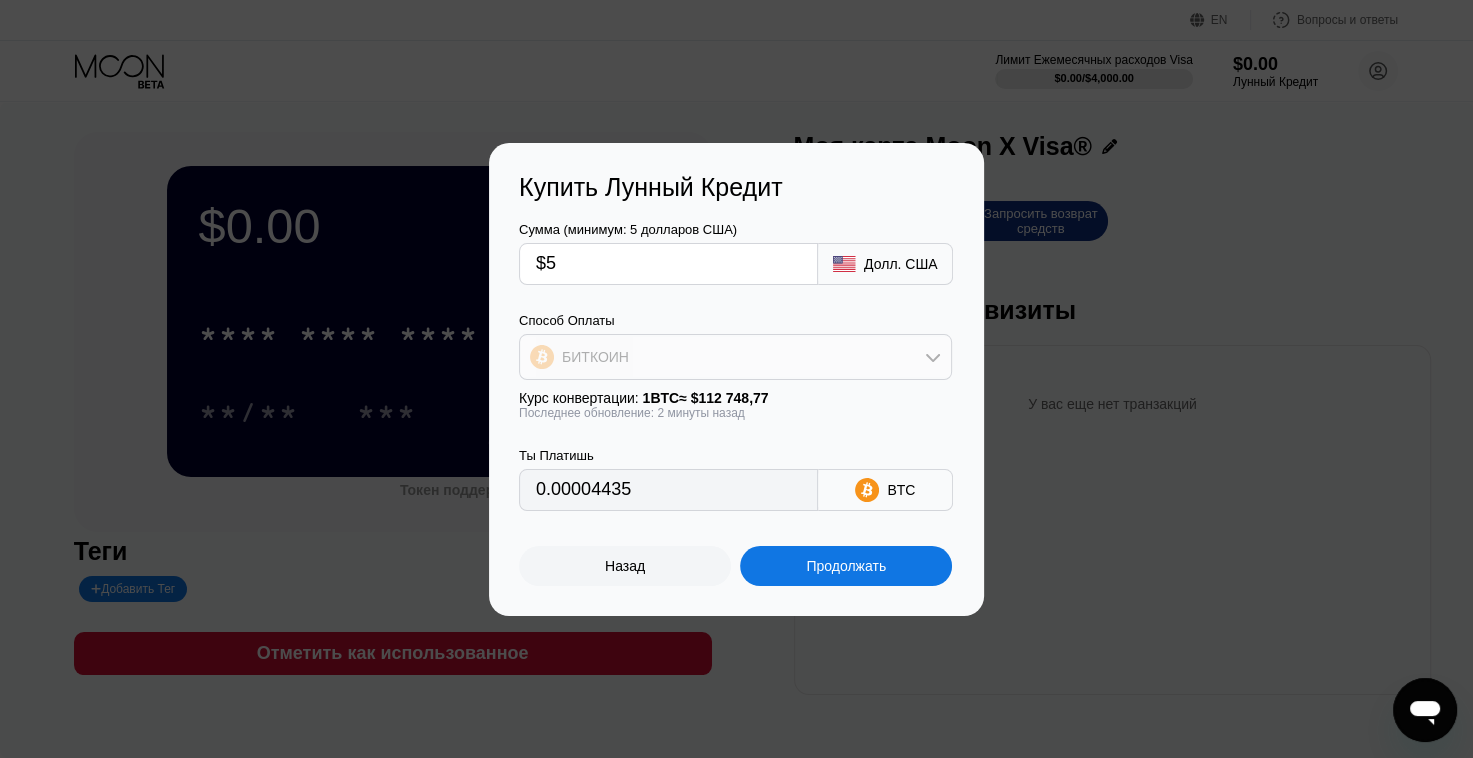 click on "БИТКОИН" at bounding box center [735, 357] 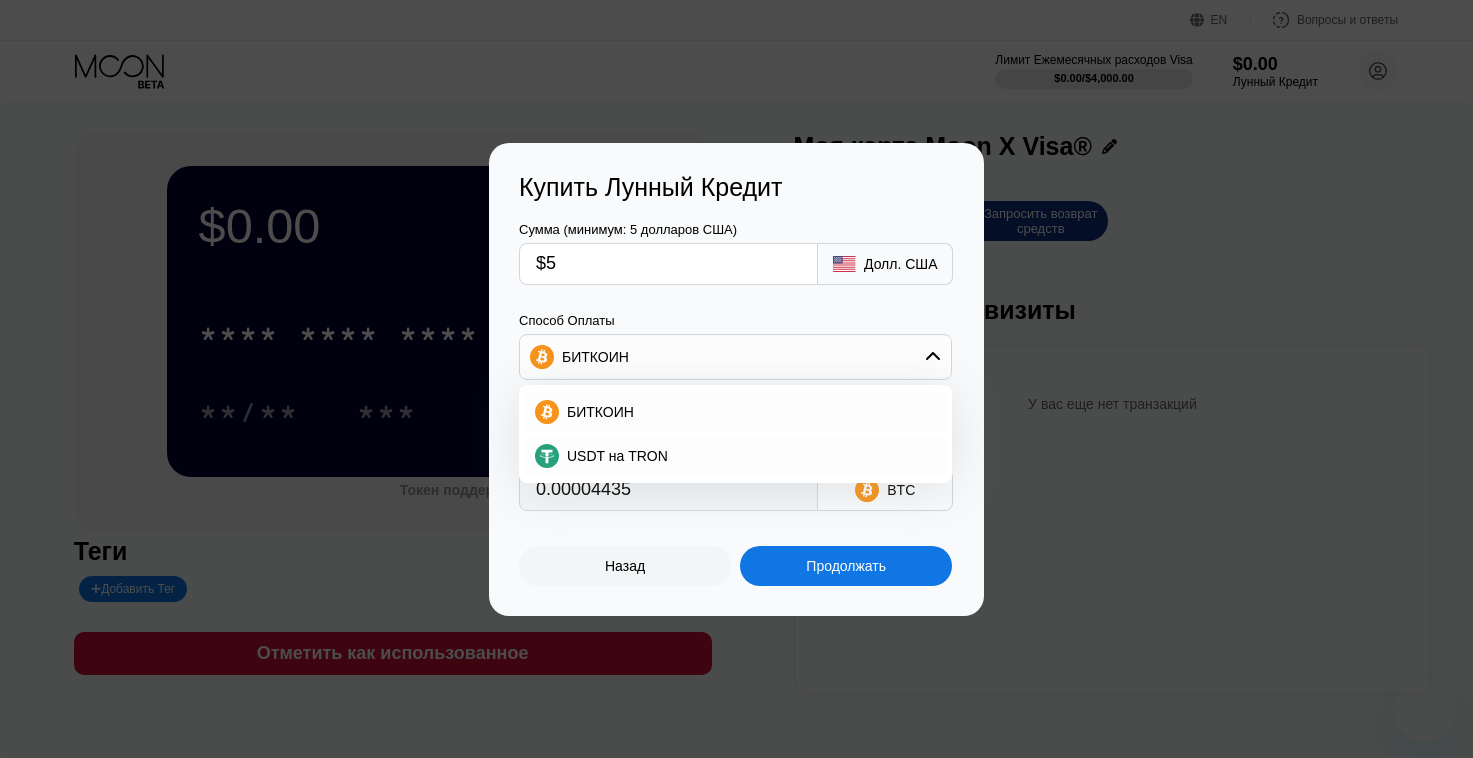 scroll, scrollTop: 0, scrollLeft: 0, axis: both 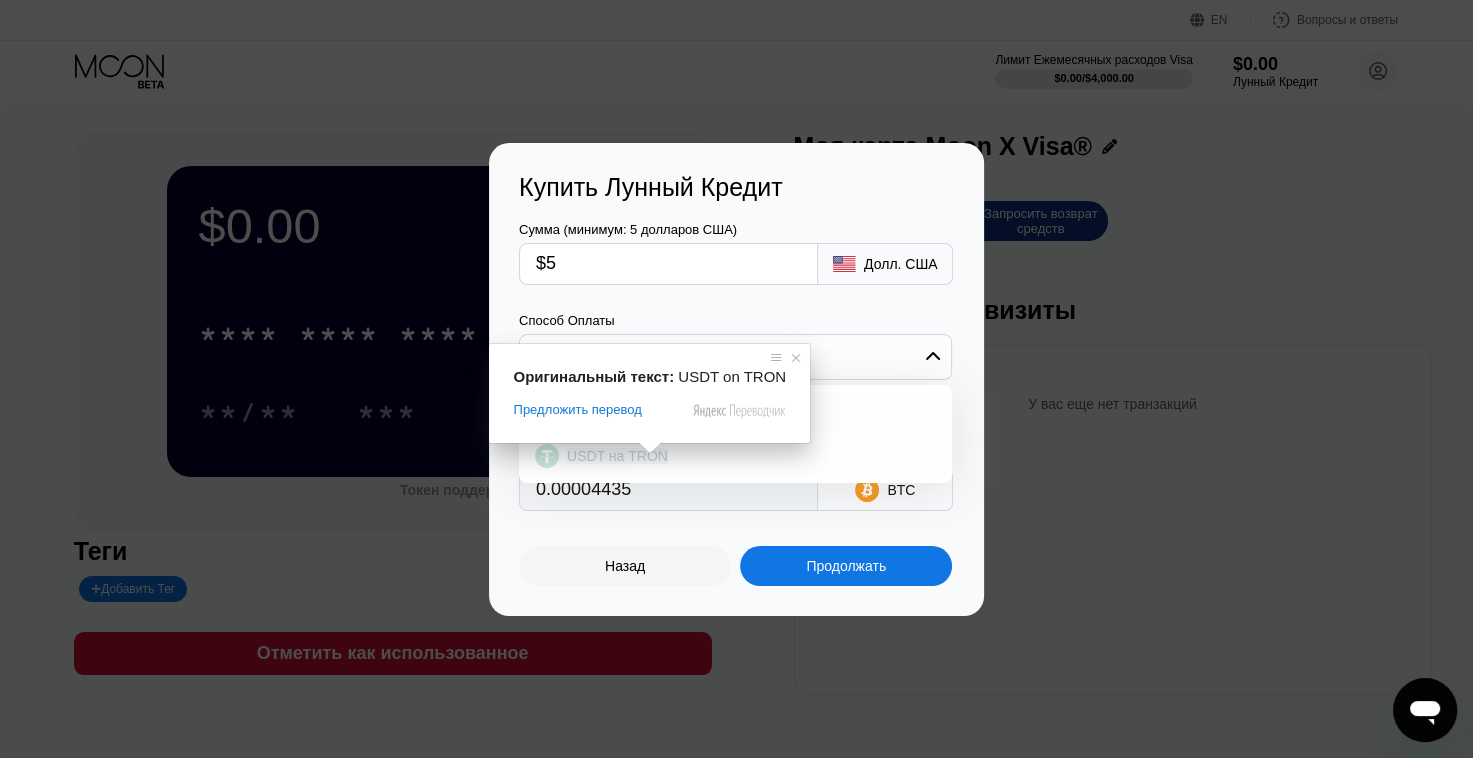 click at bounding box center (650, 448) 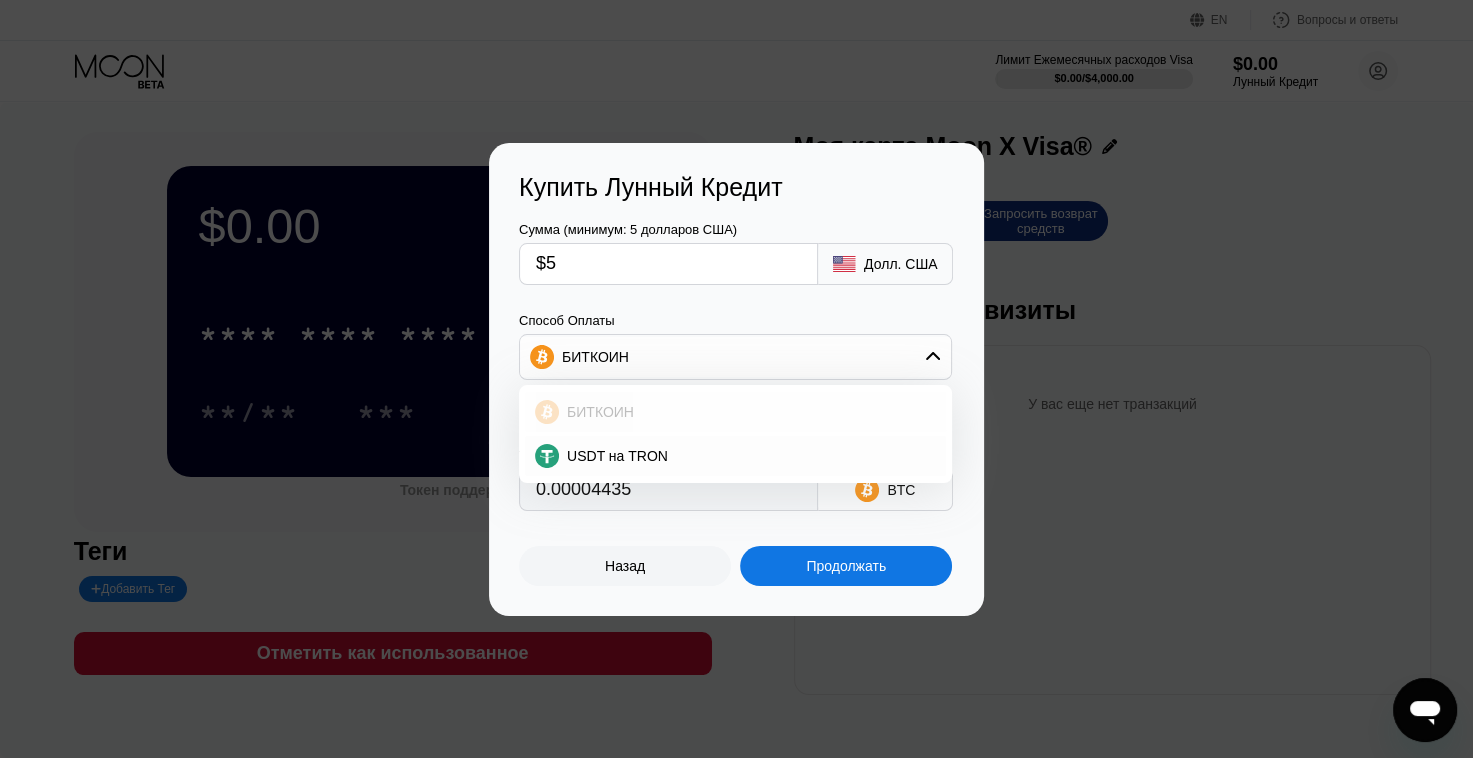 click on "БИТКОИН" at bounding box center [747, 412] 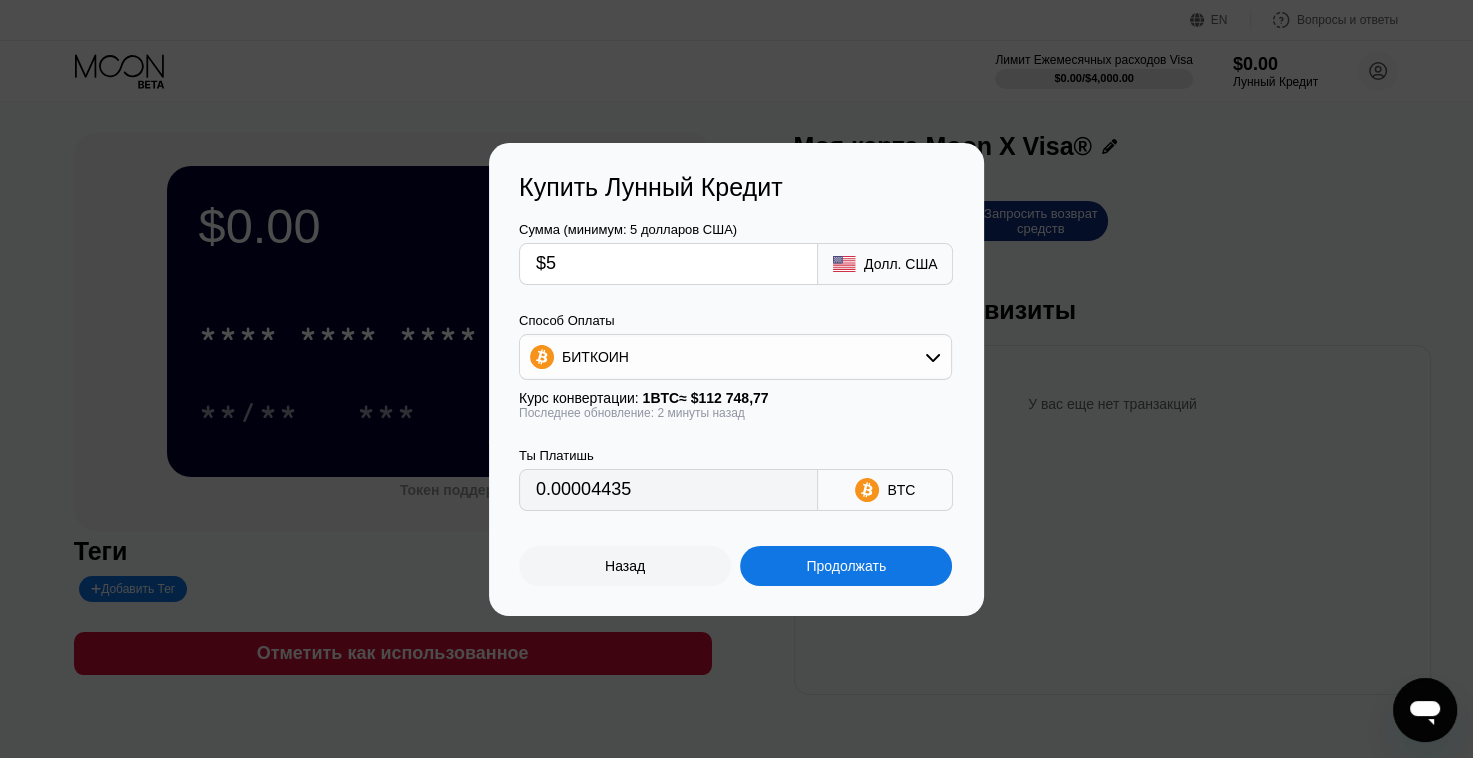 click on "Продолжать" at bounding box center [846, 566] 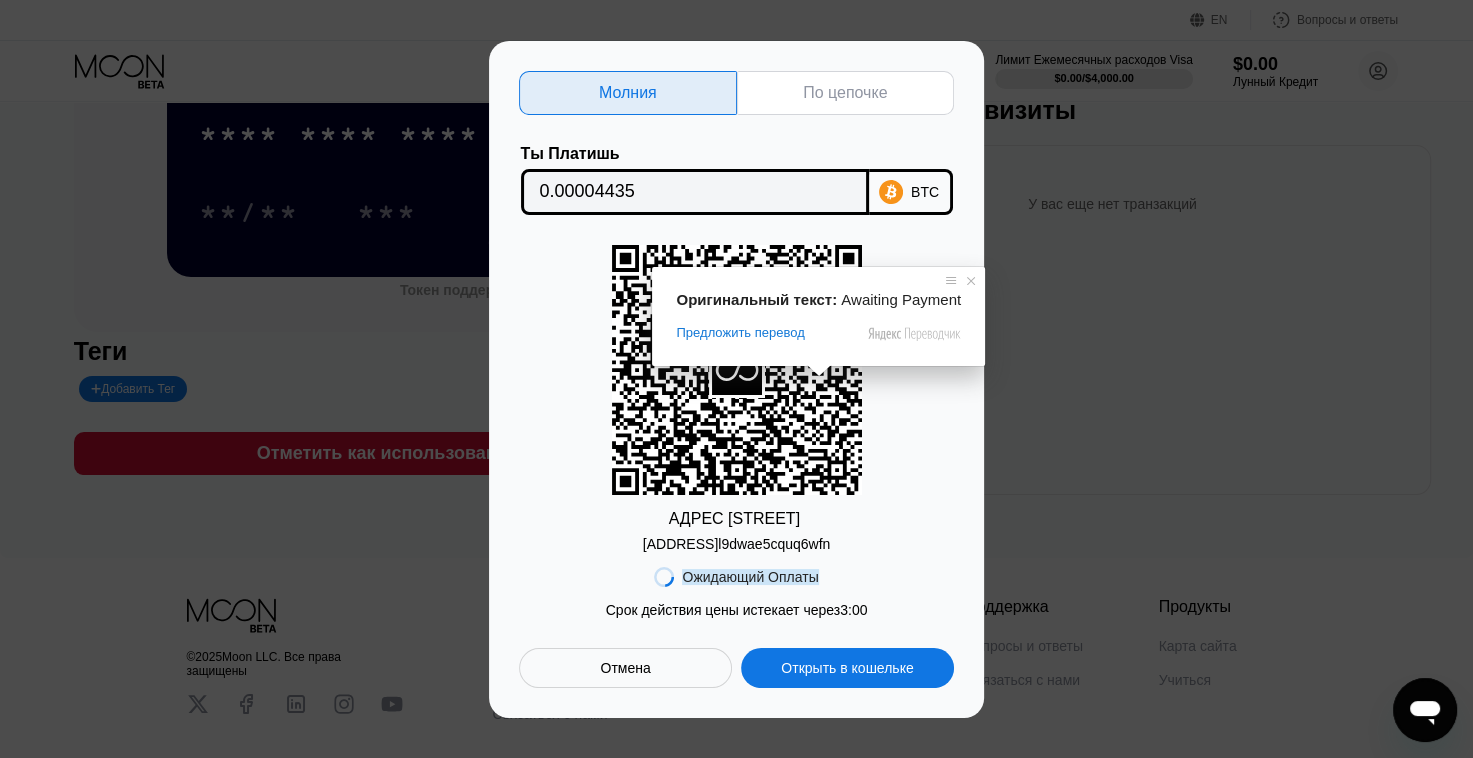 scroll, scrollTop: 0, scrollLeft: 0, axis: both 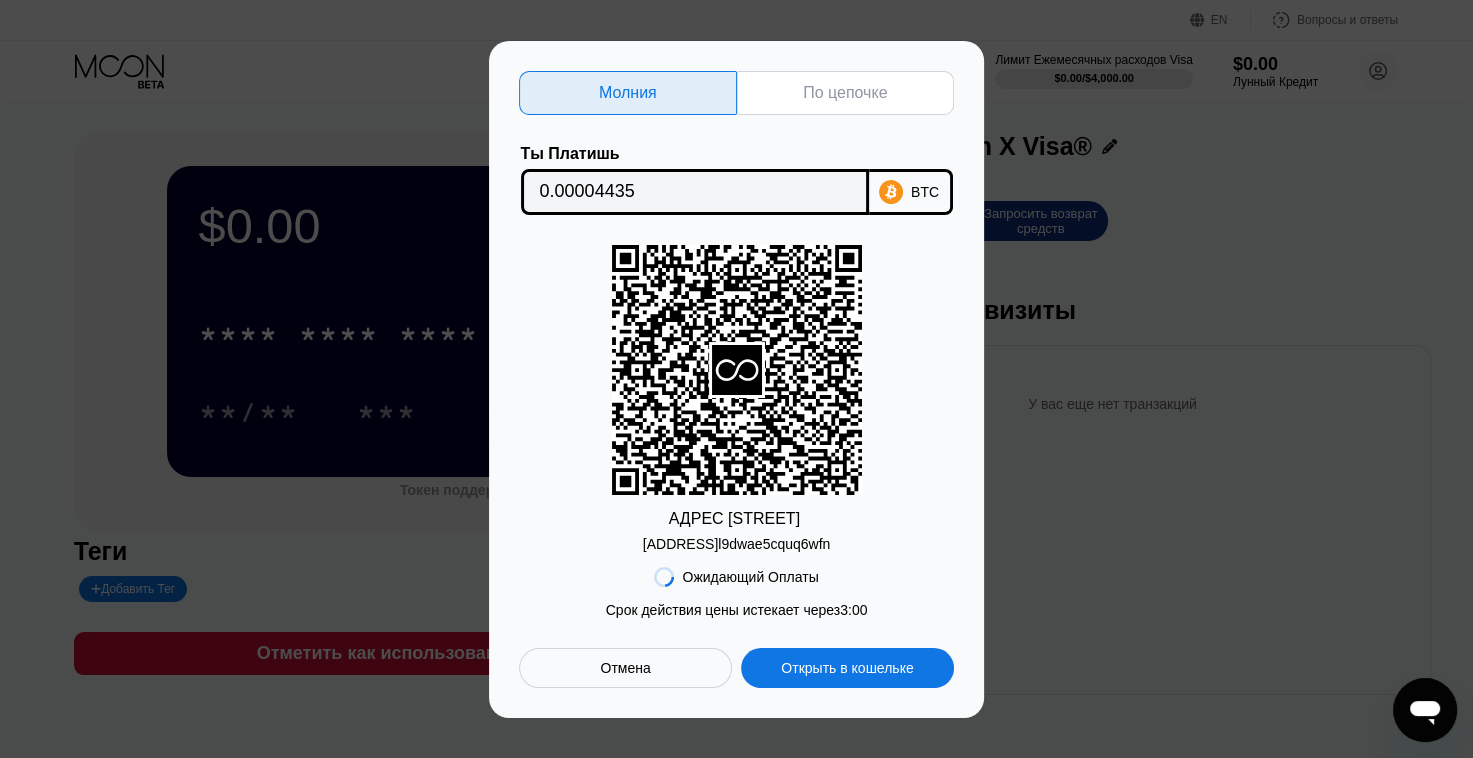 click on "По цепочке" at bounding box center (846, 93) 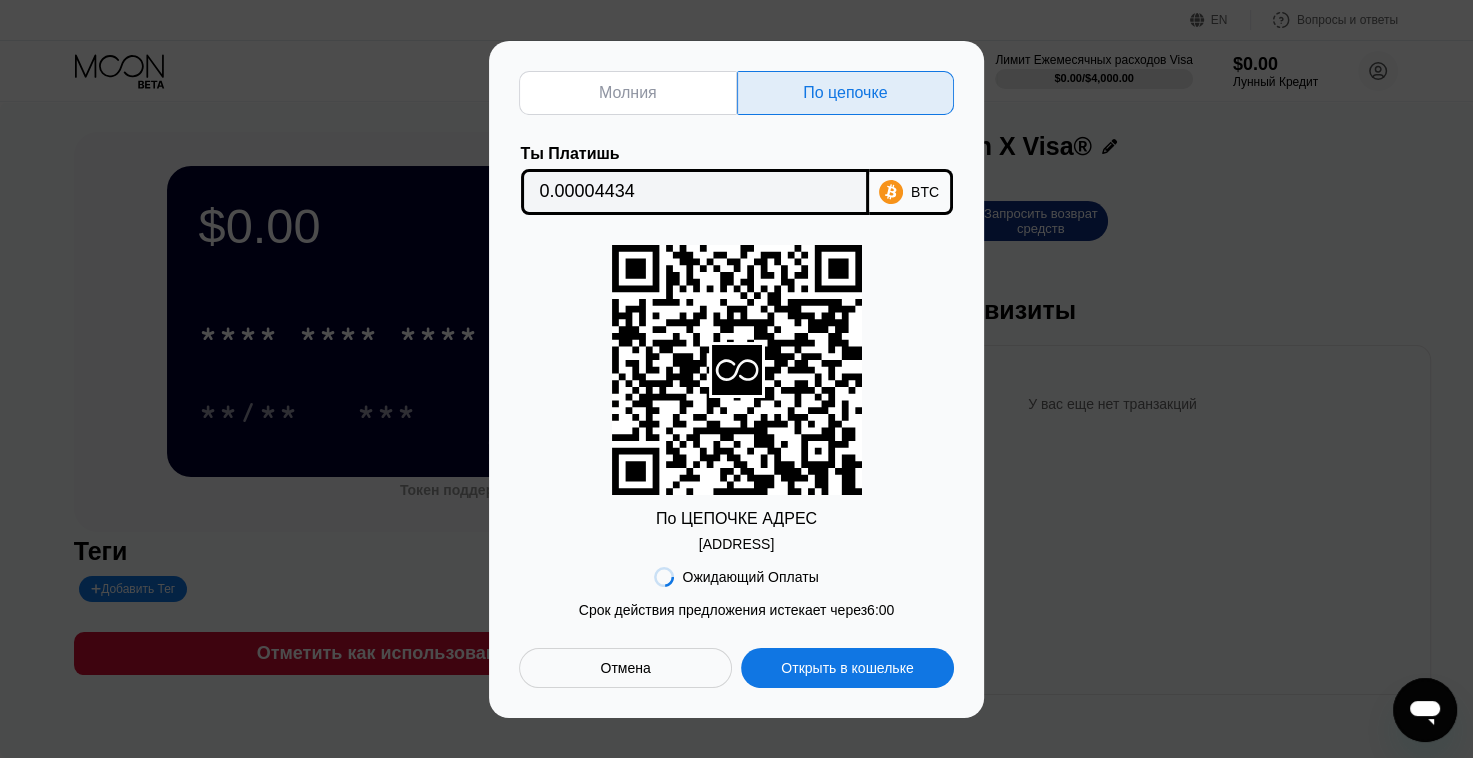 click on "Отмена" at bounding box center [625, 668] 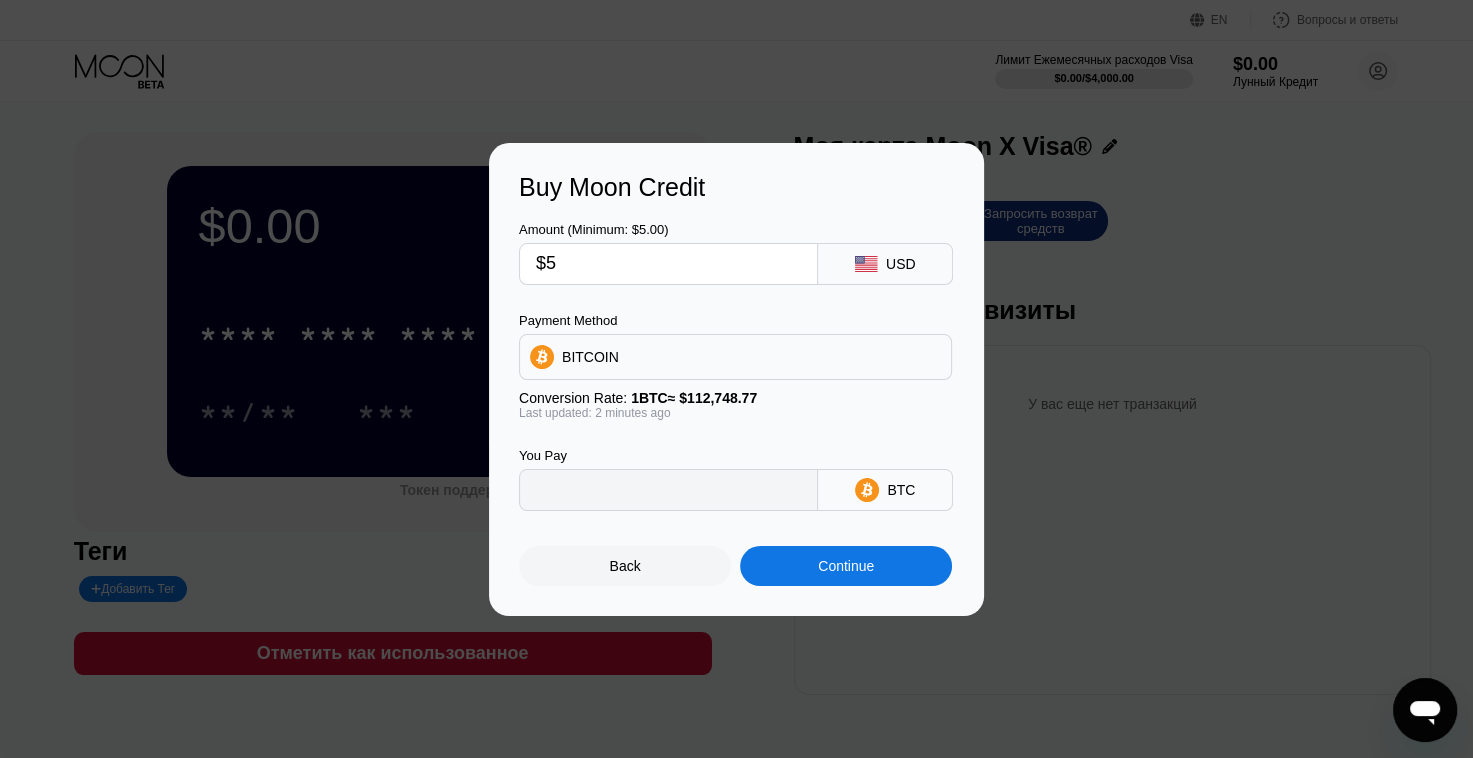 click at bounding box center [744, 379] 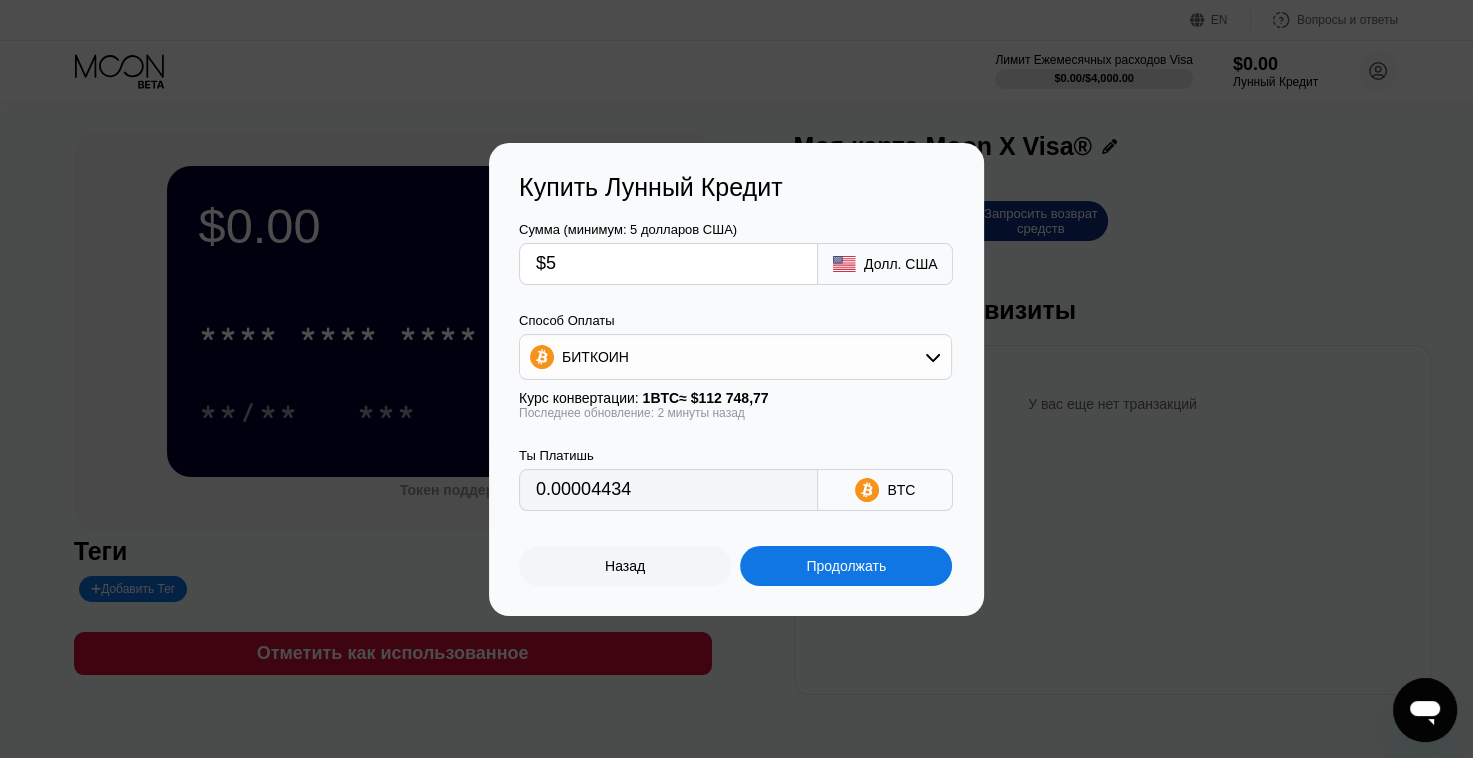 type on "0.00004435" 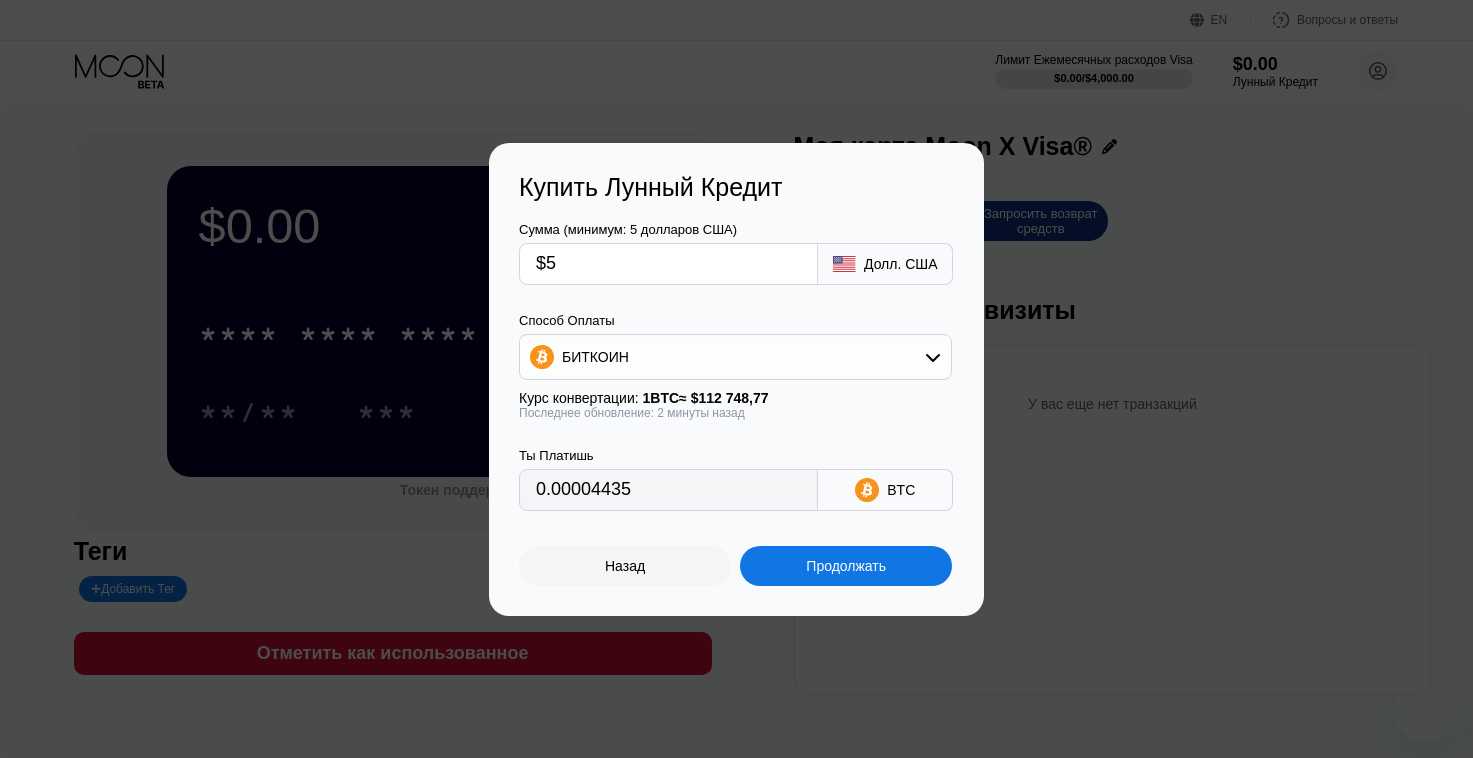 scroll, scrollTop: 0, scrollLeft: 0, axis: both 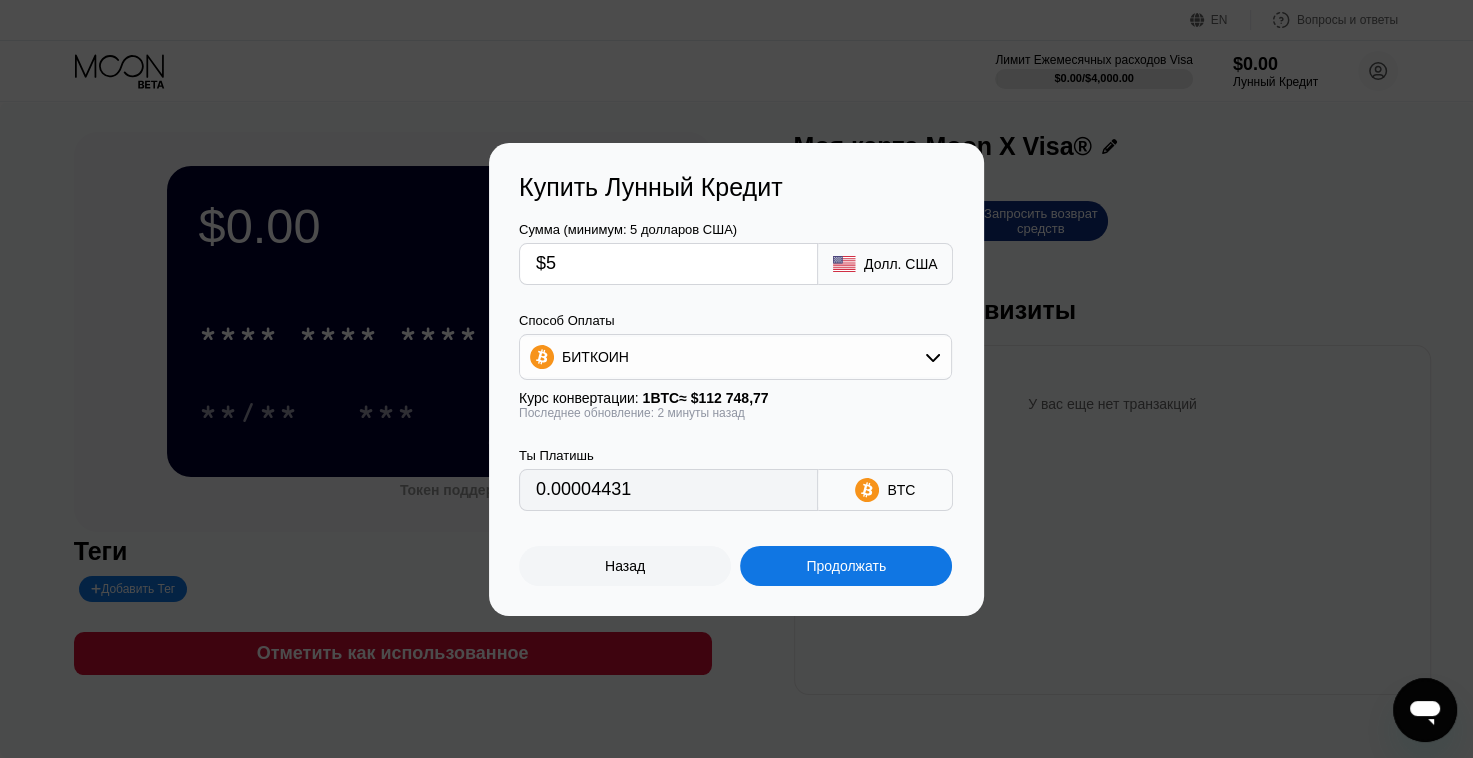 type on "0.00004431" 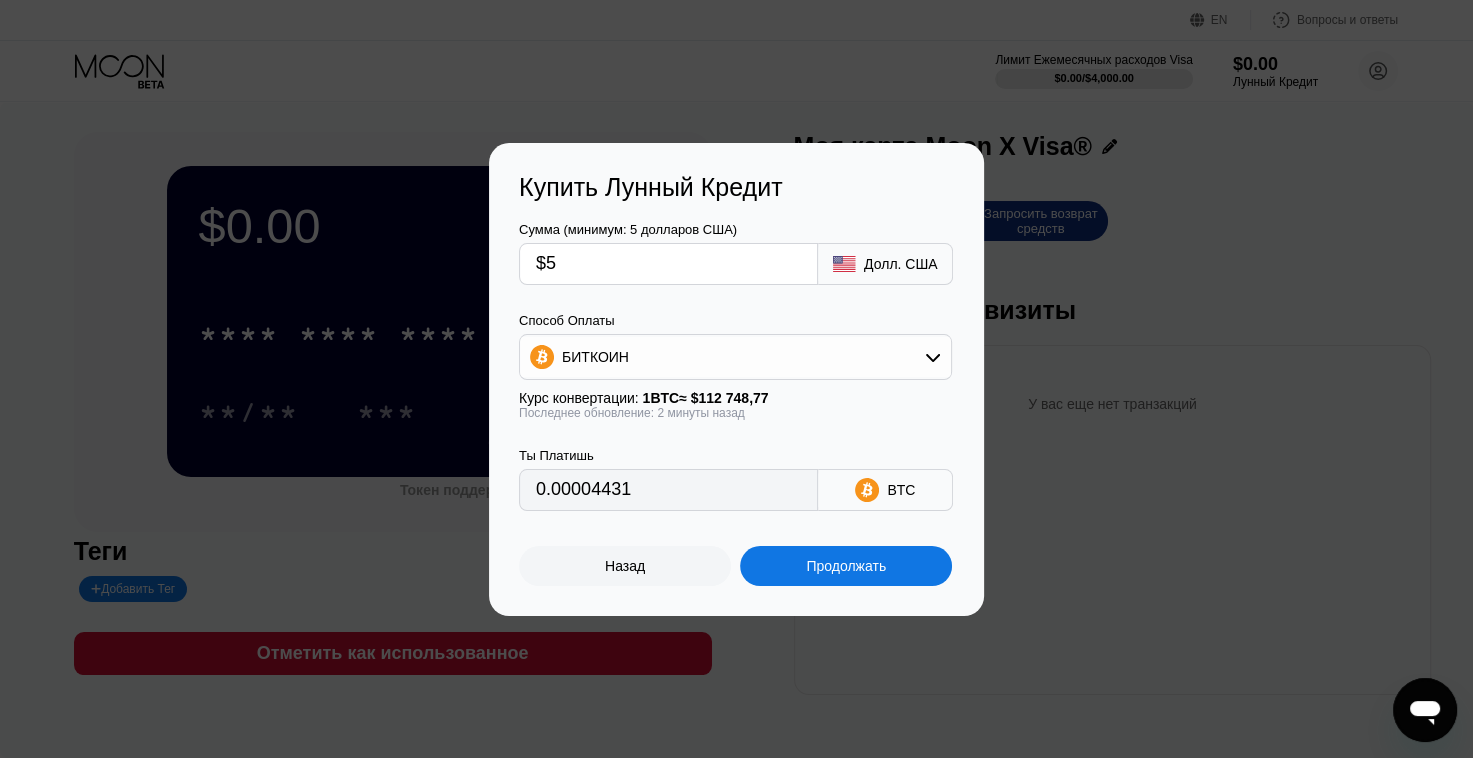 click on "$5" at bounding box center [668, 264] 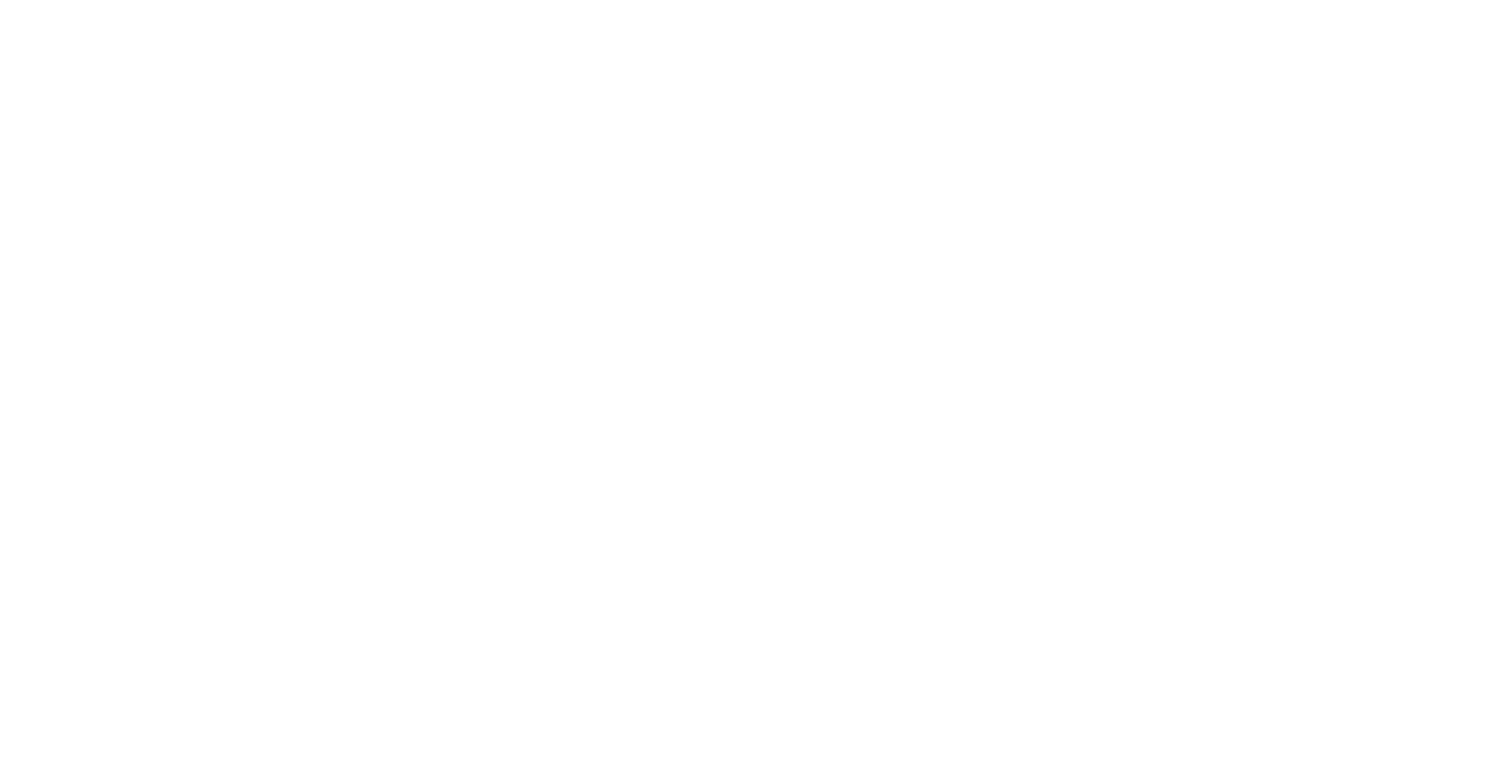 scroll, scrollTop: 0, scrollLeft: 0, axis: both 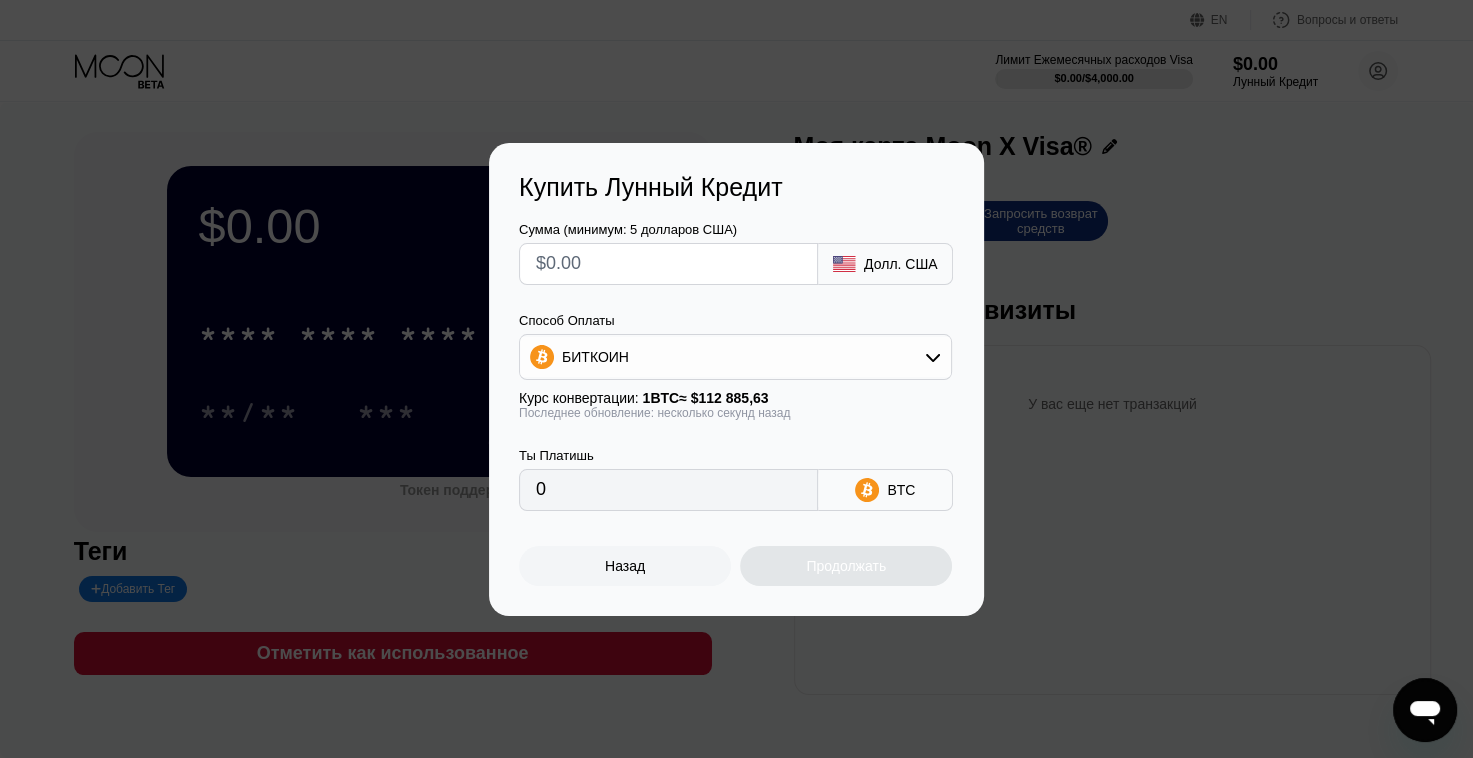 click on "0" at bounding box center (668, 490) 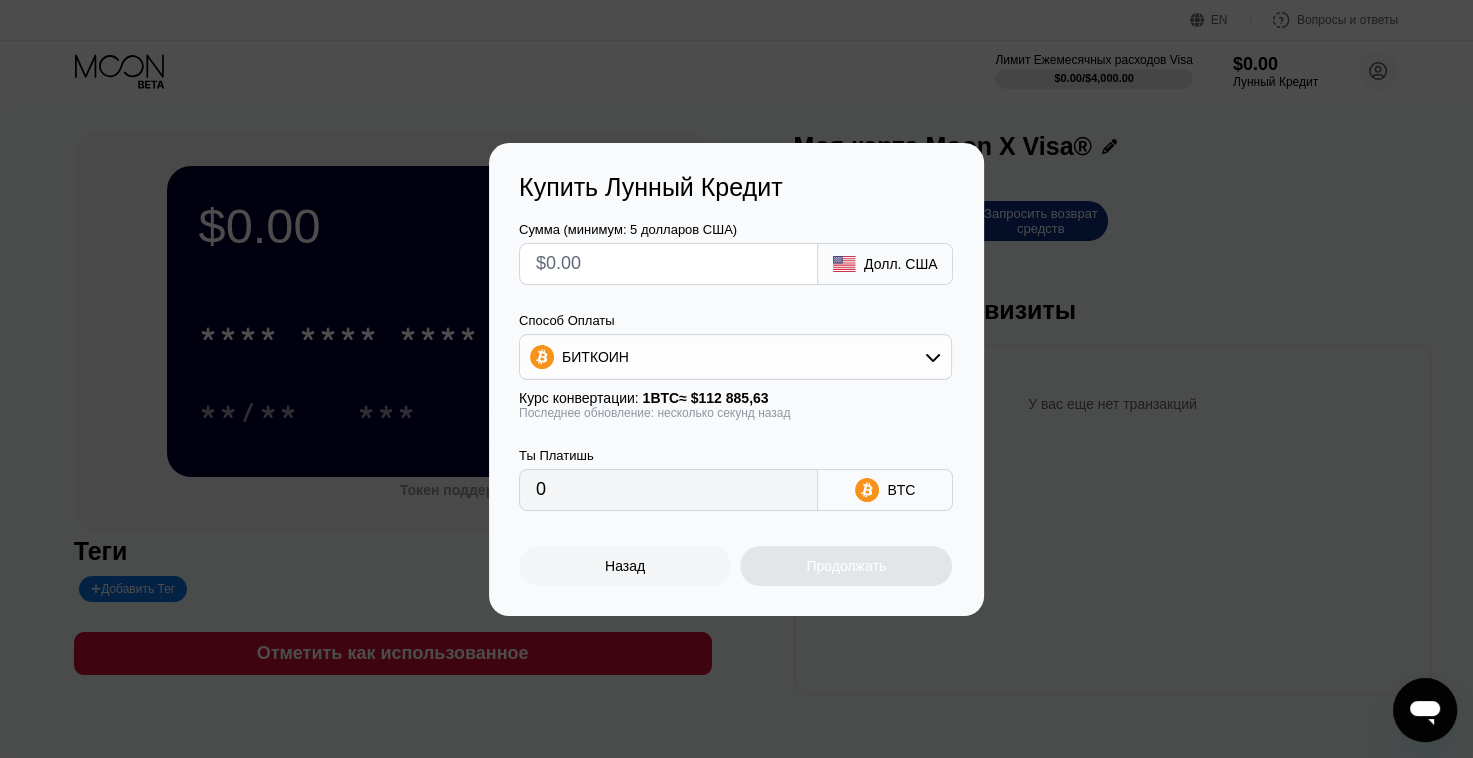 type on "$5" 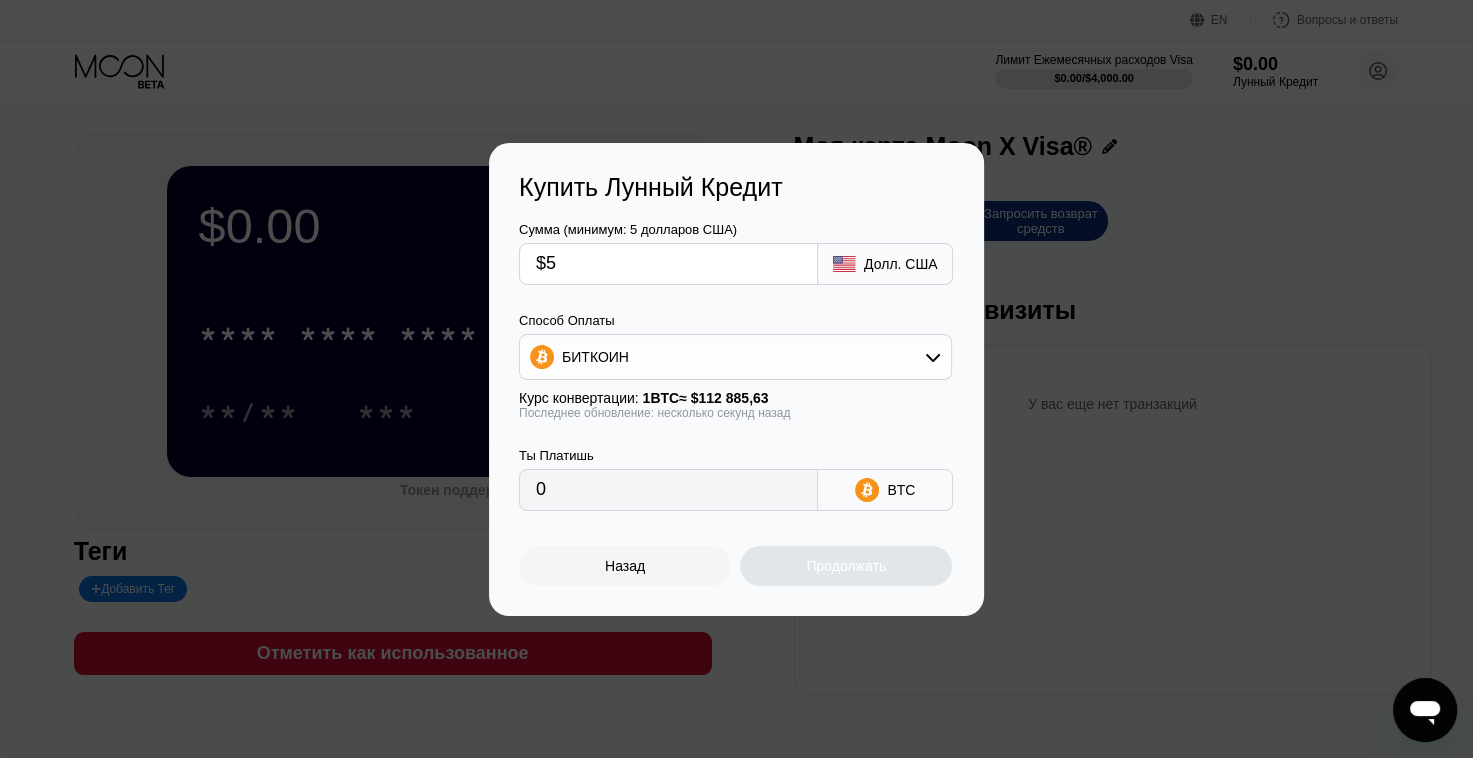 type on "0.00004430" 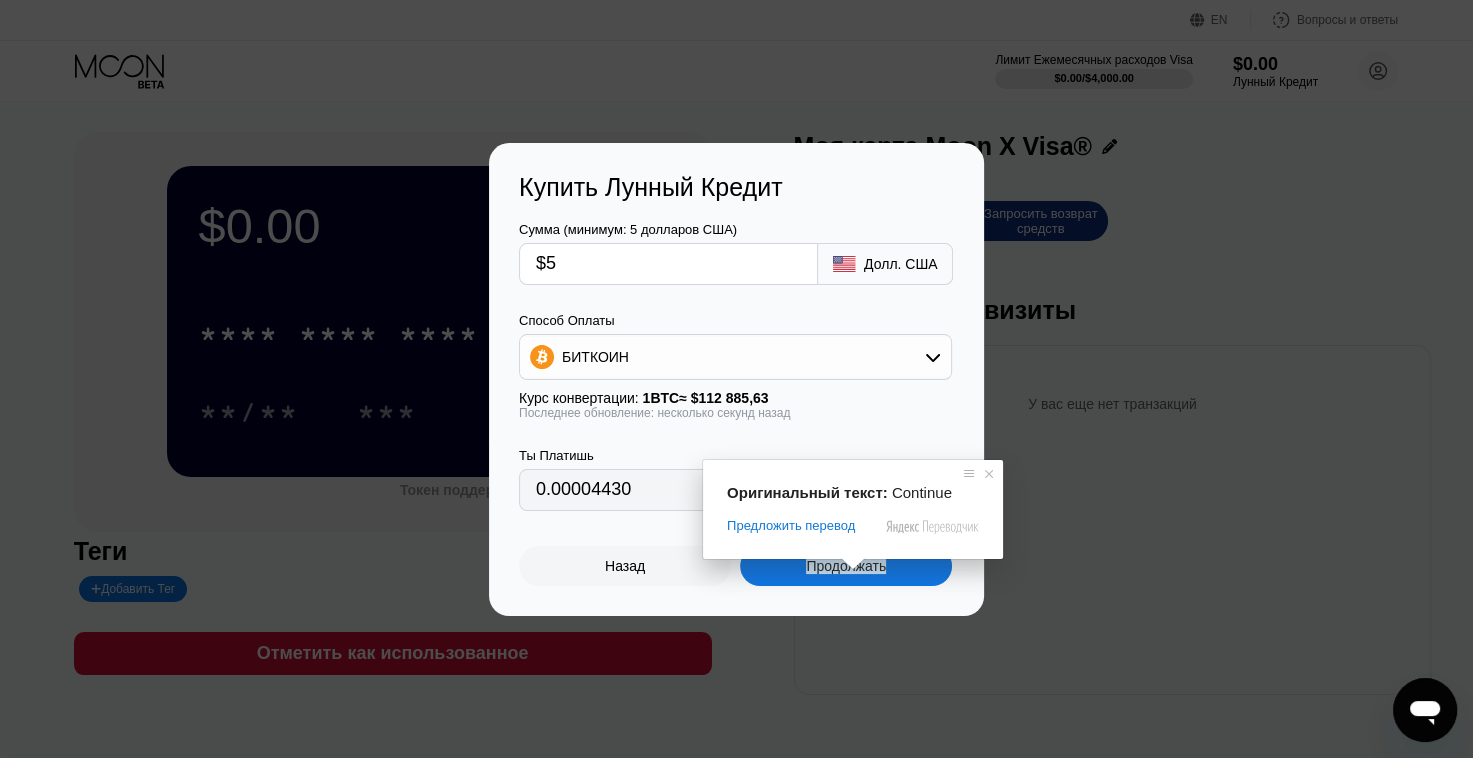 type on "$5" 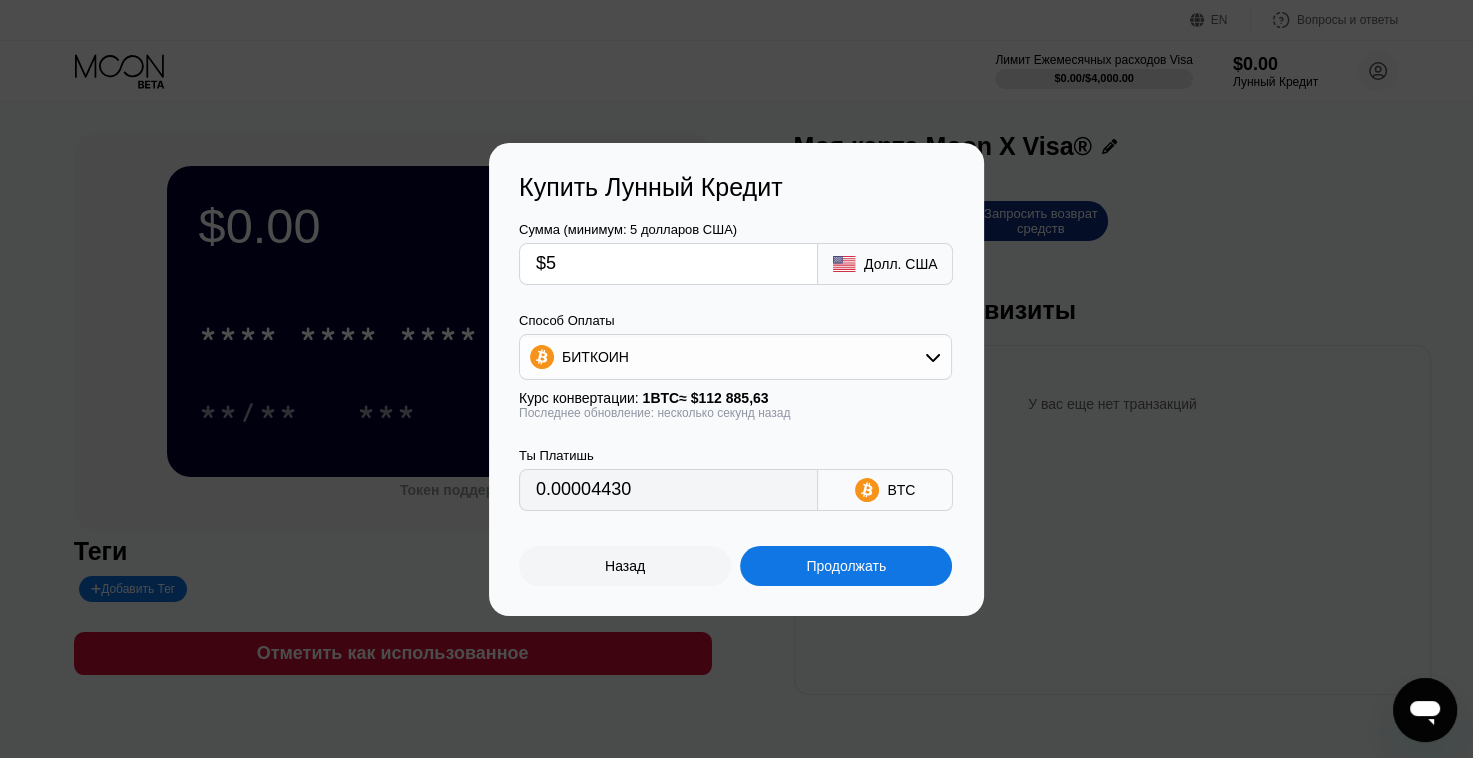 click on "Продолжать" at bounding box center (846, 566) 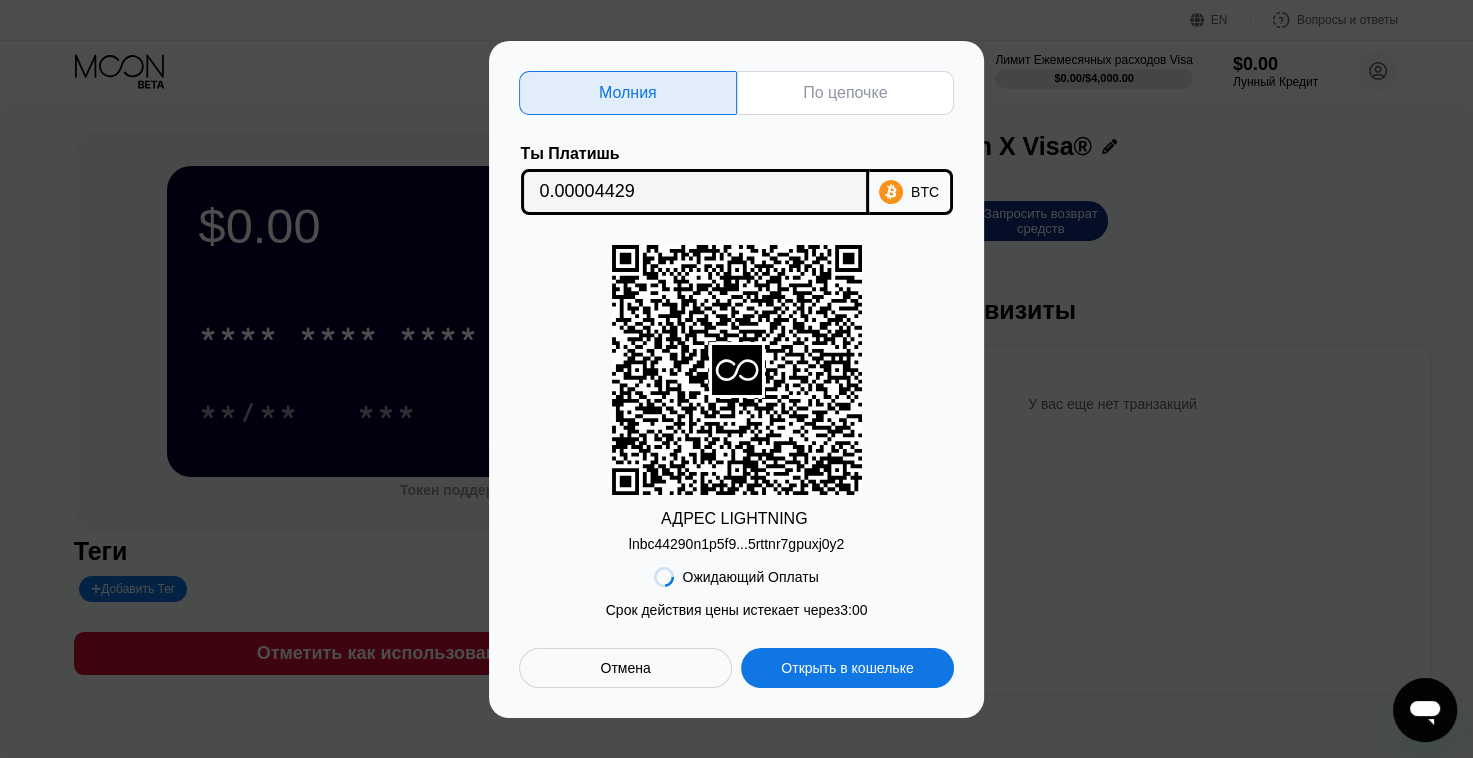 click on "По цепочке" at bounding box center [846, 93] 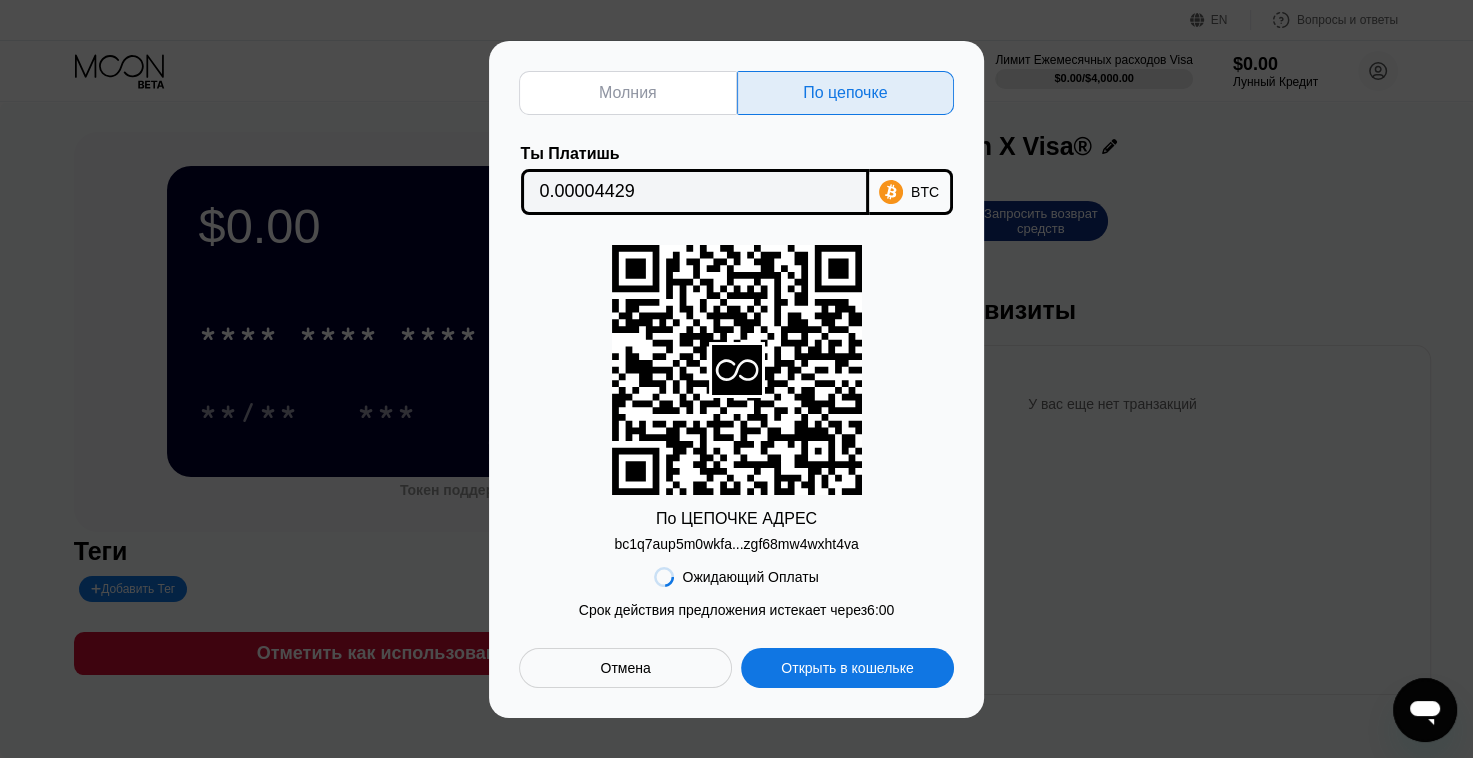 click on "Молния" at bounding box center [628, 92] 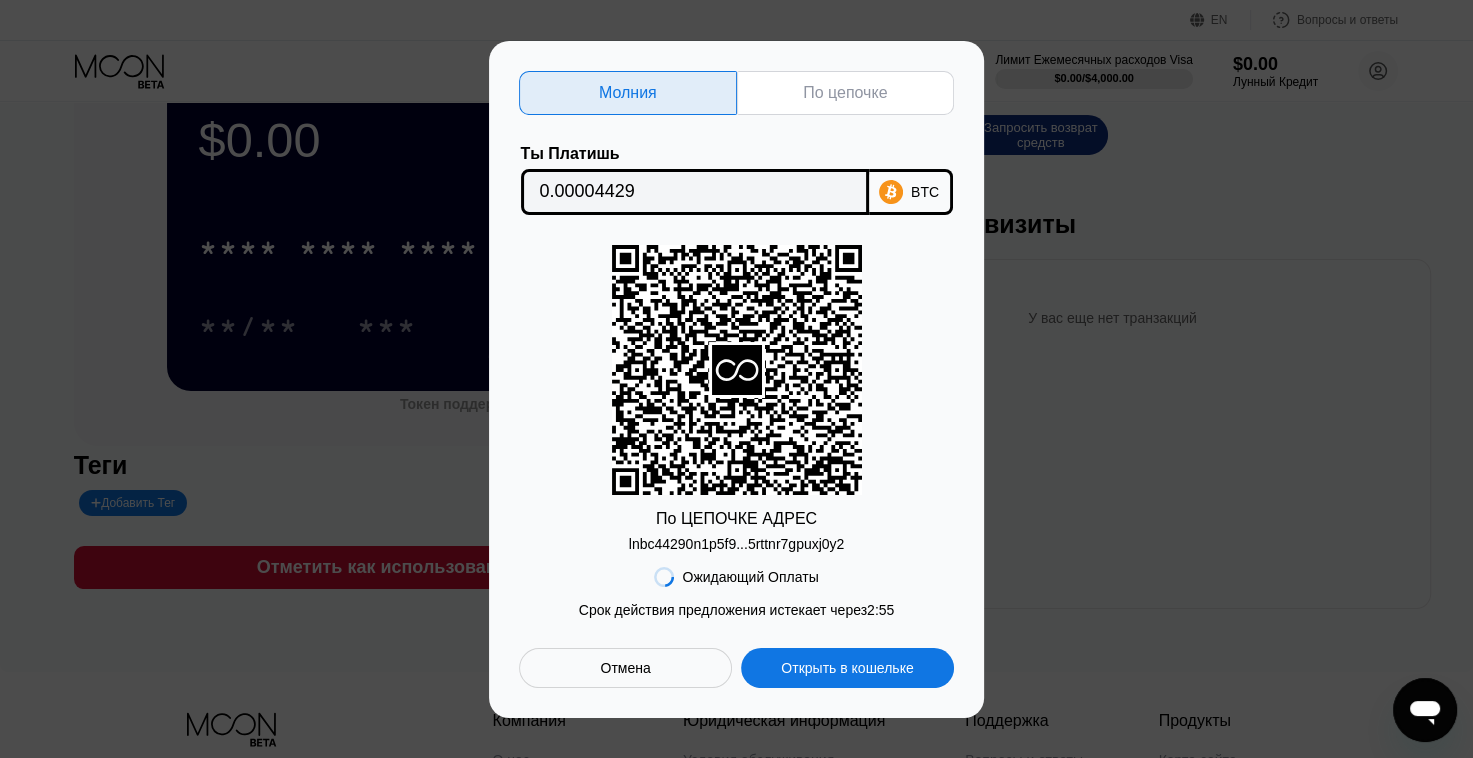 scroll, scrollTop: 87, scrollLeft: 0, axis: vertical 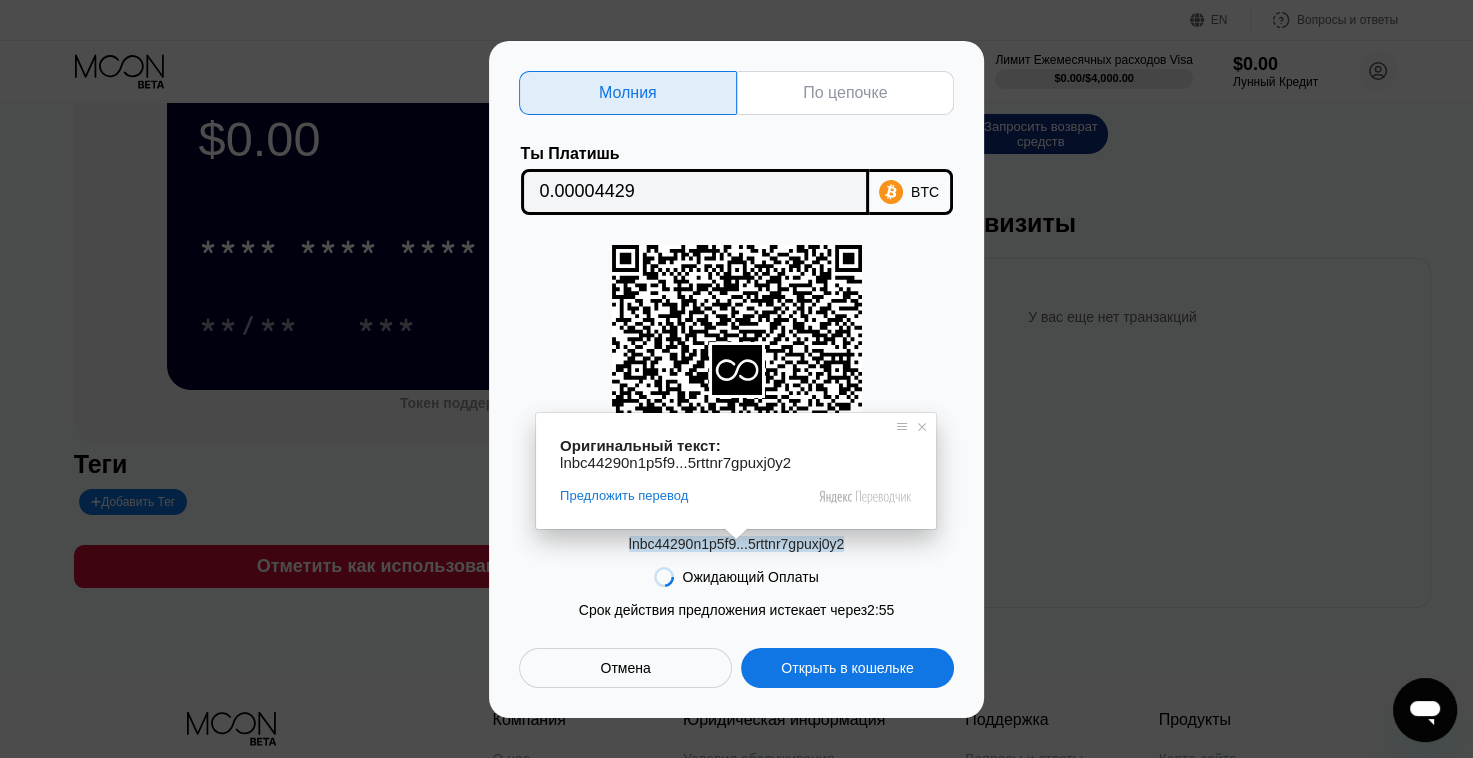 click on "lnbc44290n1p5f9...5rttnr7gpuxj0y2" at bounding box center [737, 544] 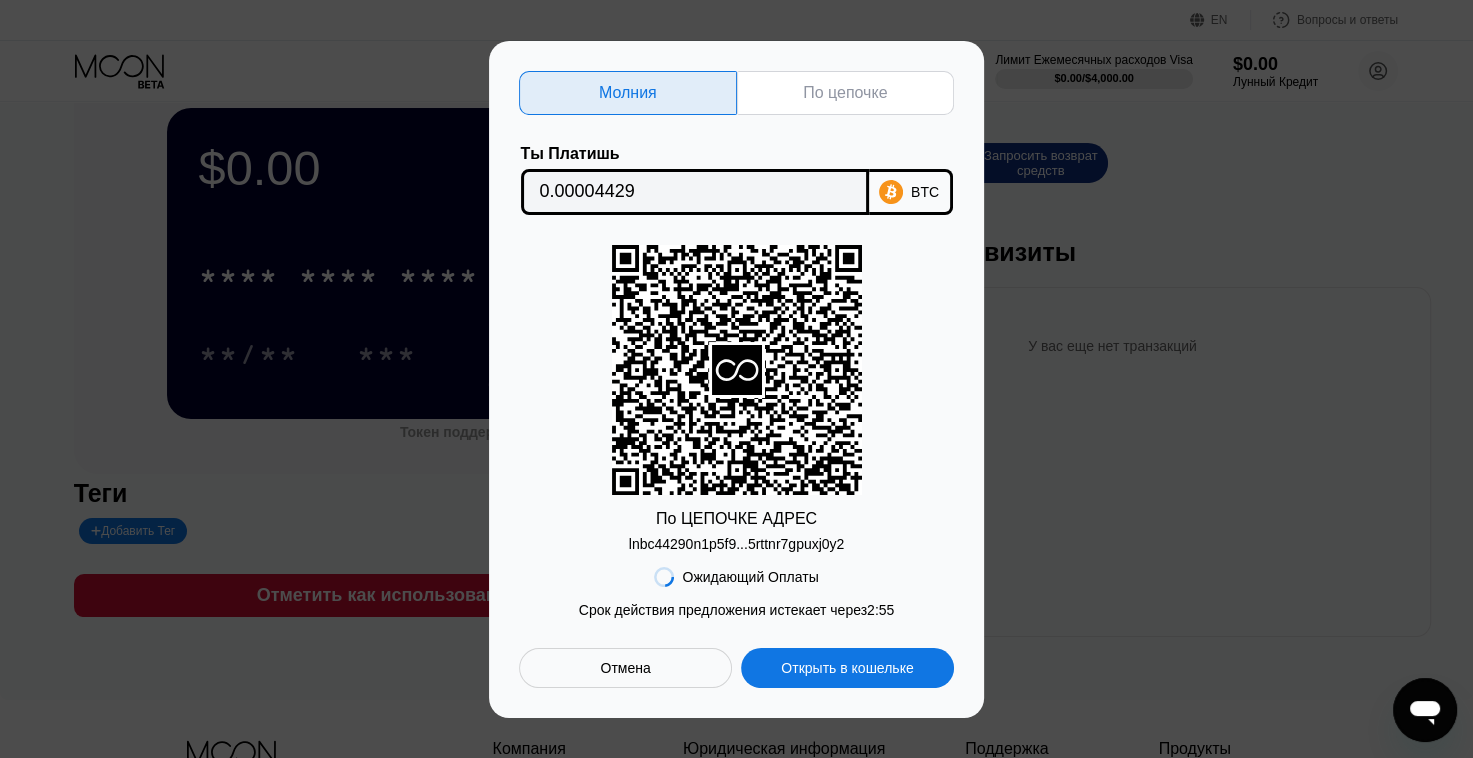 scroll, scrollTop: 0, scrollLeft: 0, axis: both 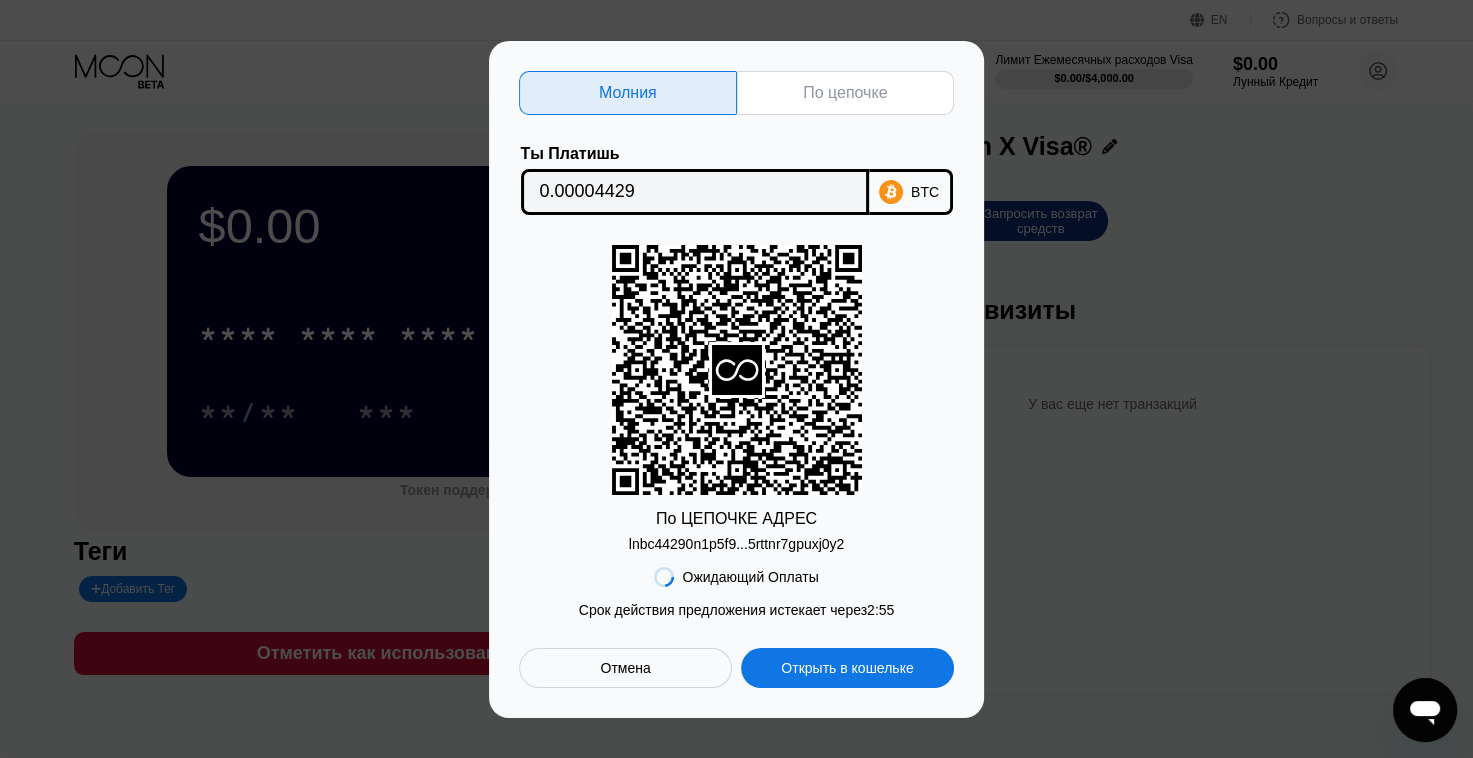 click on "lnbc44290n1p5f9...5rttnr7gpuxj0y2" at bounding box center [737, 544] 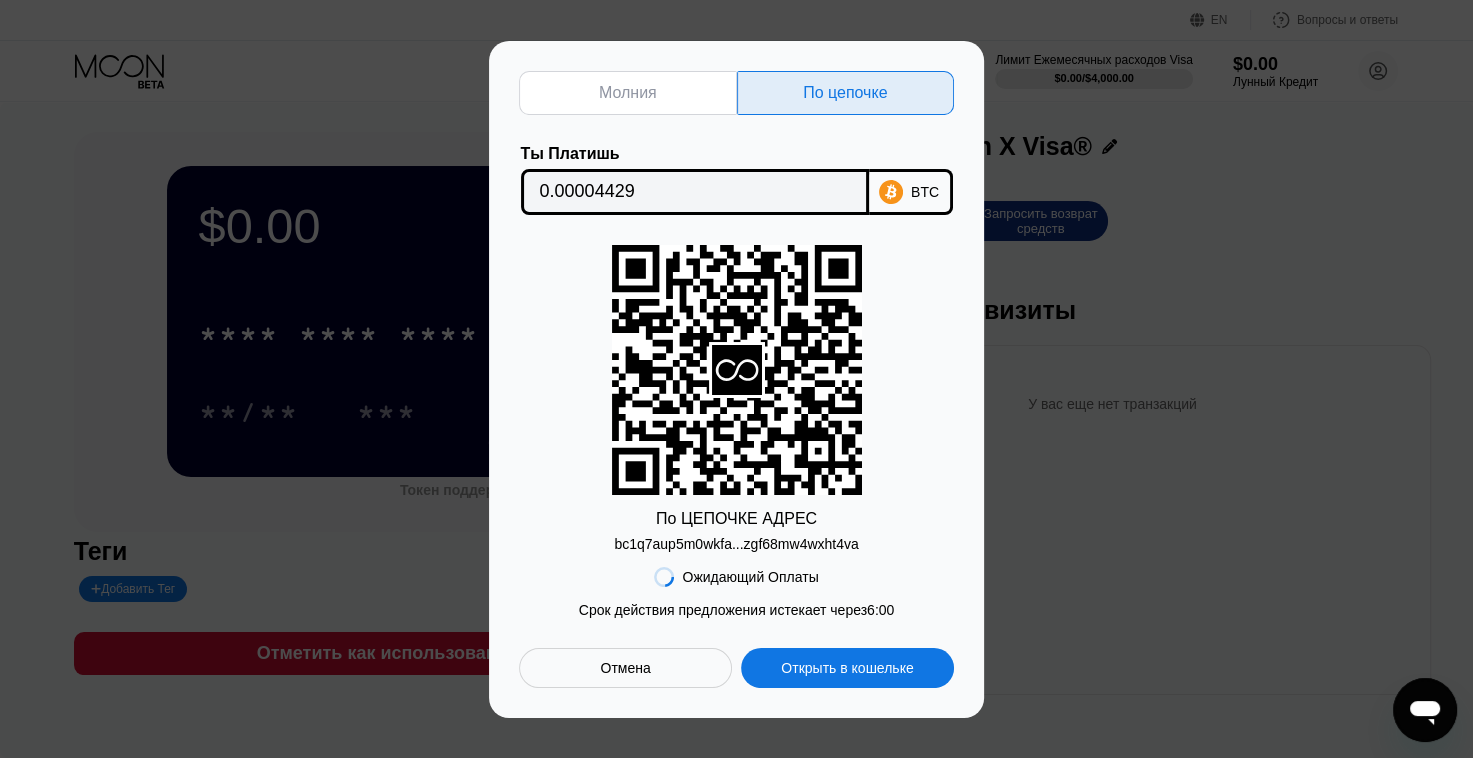 click on "Молния" at bounding box center (628, 93) 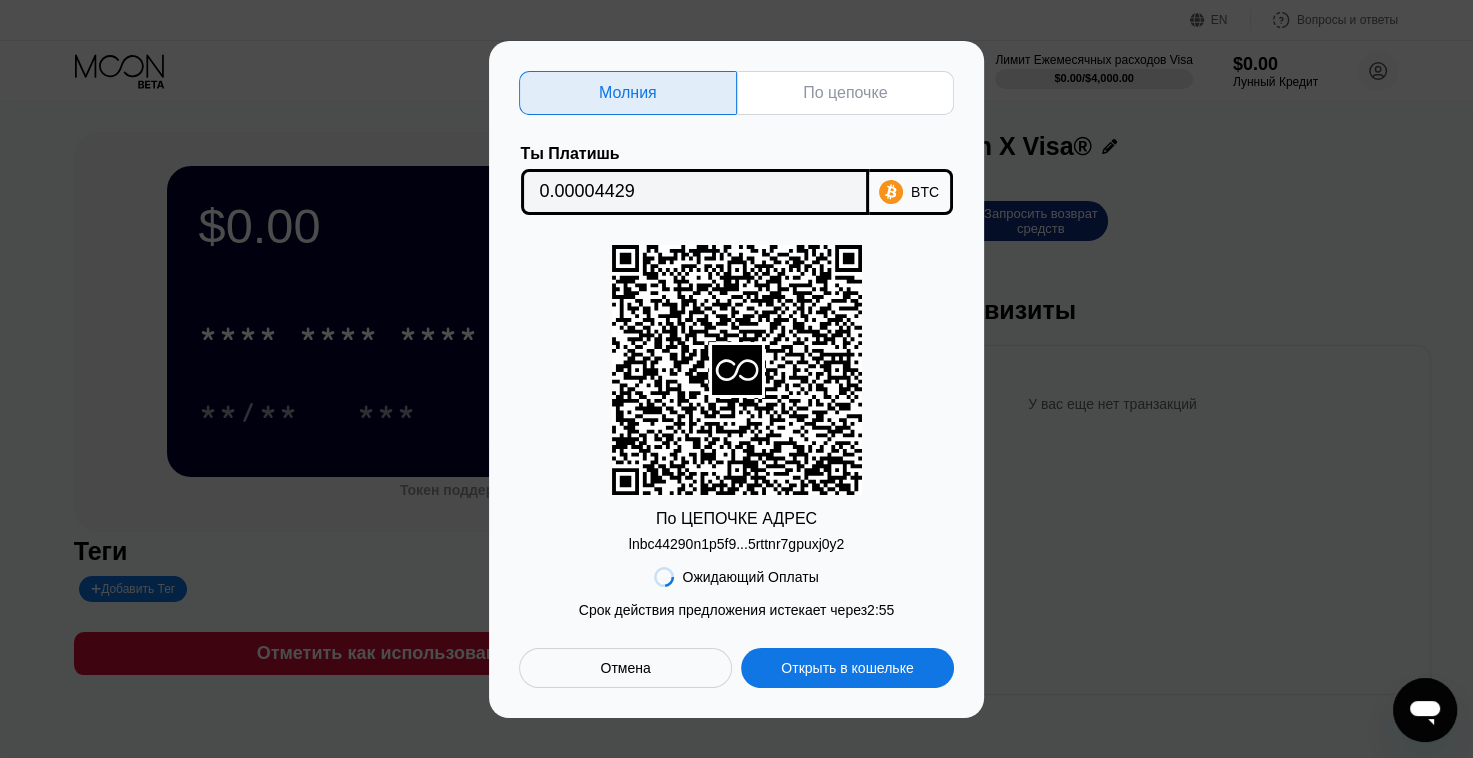 click on "По цепочке" at bounding box center (845, 92) 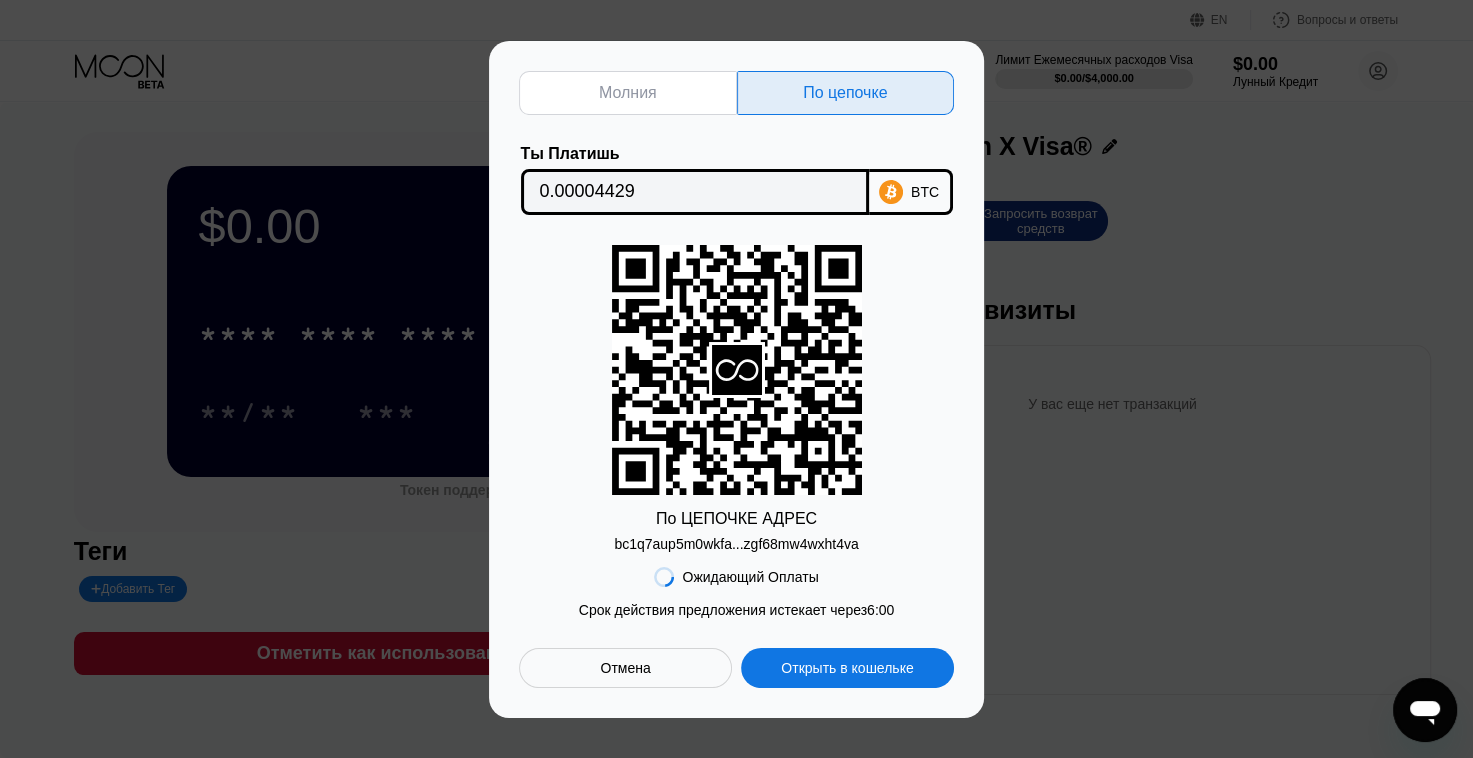 click on "bc1q7aup5m0wkfa...zgf68mw4wxht4va" at bounding box center (736, 544) 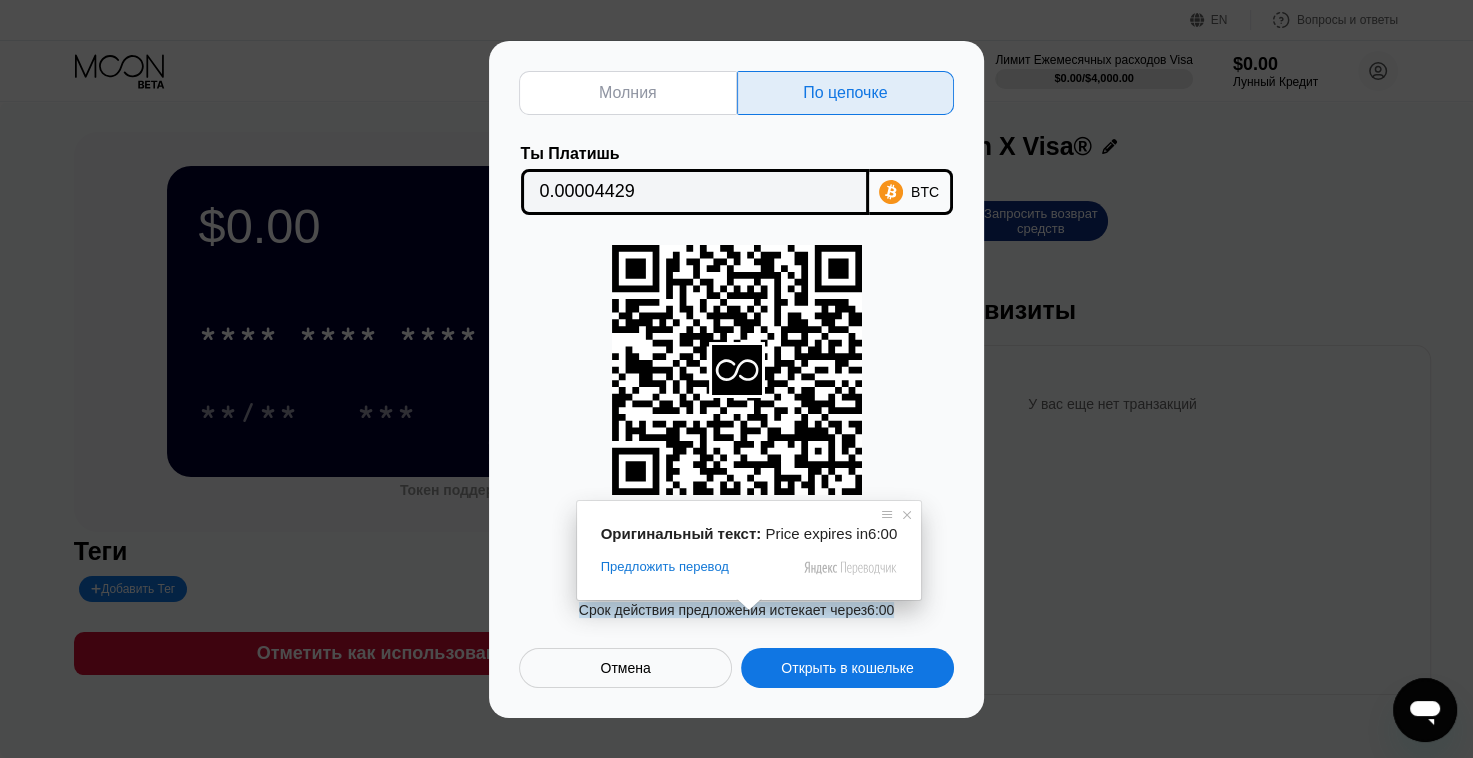 click on "По ЦЕПОЧКЕ   АДРЕС bc1q7aup5m0wkfa...zgf68mw4wxht4va" at bounding box center [736, 398] 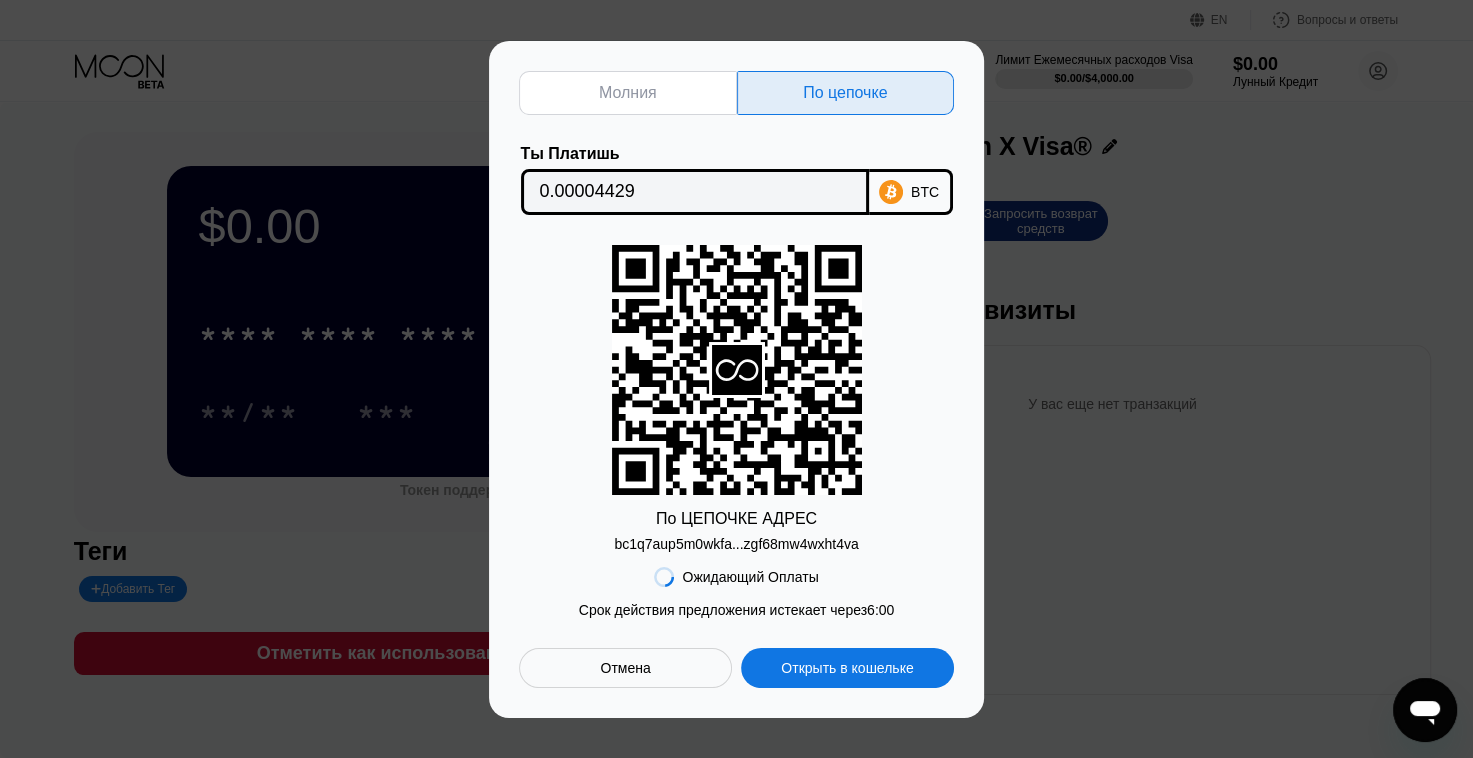 click on "EN Язык Выберите элемент Сохранить Вопросы и ответы Лимит Ежемесячных расходов Visa $0.00 / $4,000.00 $0.00 Лунный Кредит [FIRST] [LAST] wassillprims228@[example.com]  Главная Настройки Поддержка Карьера О нас Выход Политика конфиденциальности Условия $0.00 * * * * * * * * * * * * **** **/** *** Токен поддержки:  99d830a1ad Теги  Добавить Тег Отметить как использованное Моя карта Moon X Visa® Купить Лунный Кредит Запросить возврат средств Платежные реквизиты У вас еще нет транзакций ©  2025  Moon LLC. Все права защищены Компания О нас Карьера Связаться с нами Юридическая информация Поддержка Company" at bounding box center [736, 379] 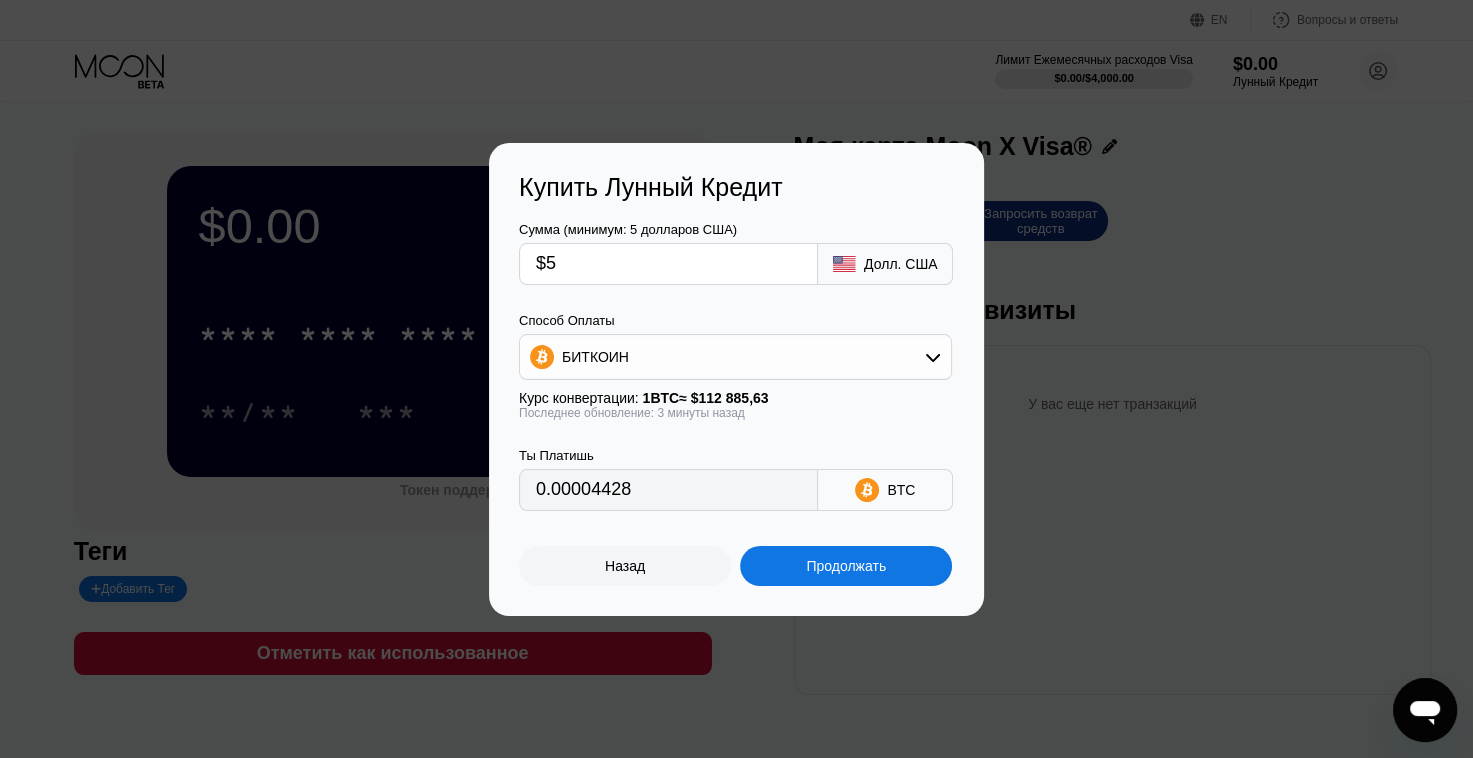 type on "0.00004423" 